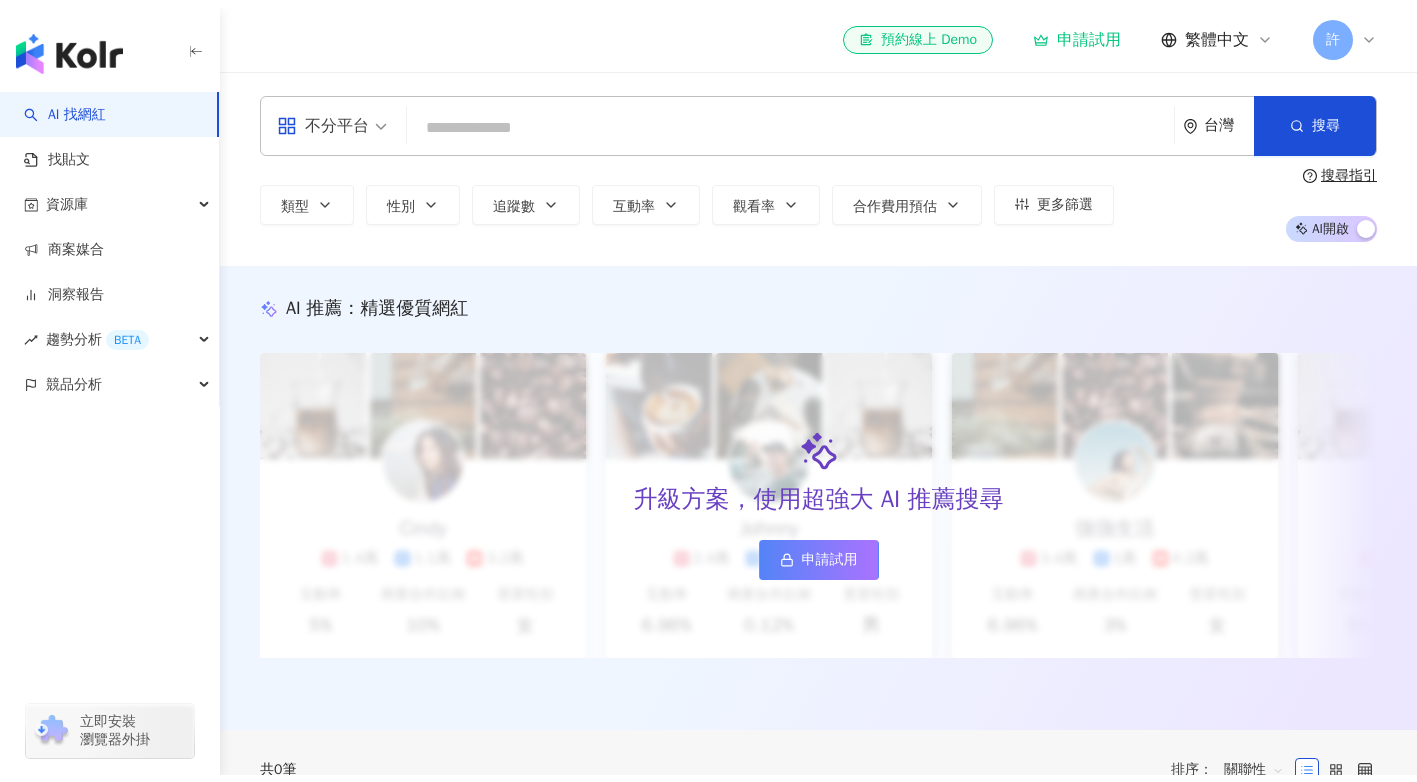 scroll, scrollTop: 0, scrollLeft: 0, axis: both 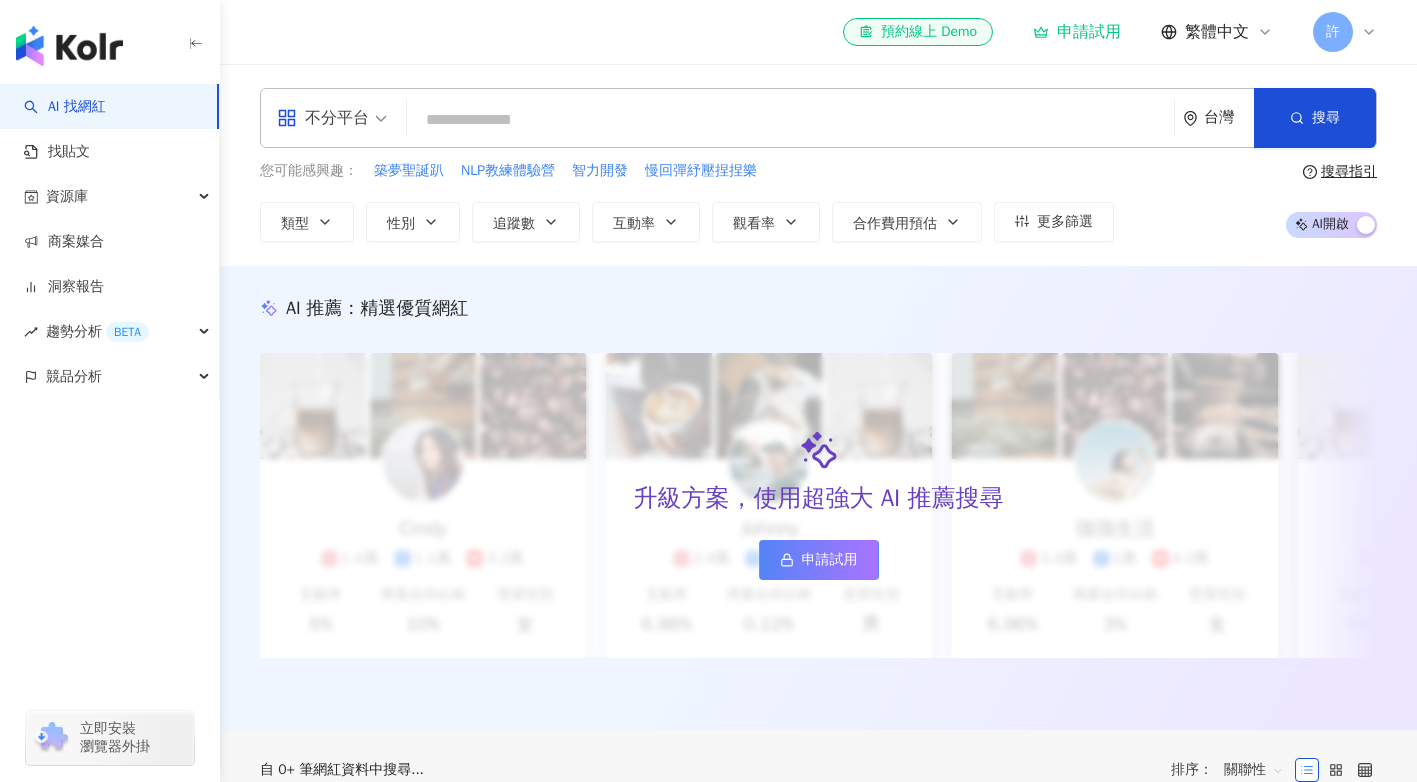 click on "許" at bounding box center [1333, 32] 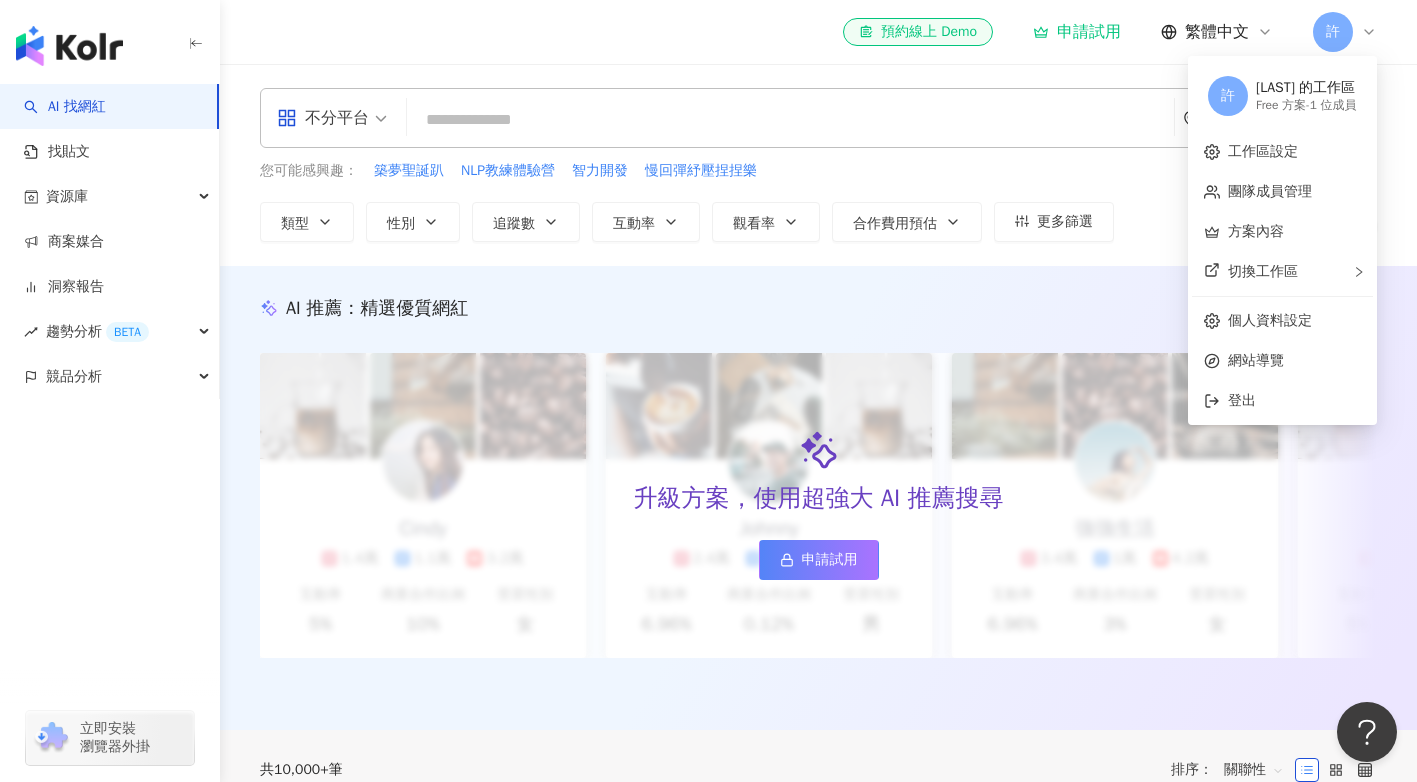 scroll, scrollTop: 0, scrollLeft: 0, axis: both 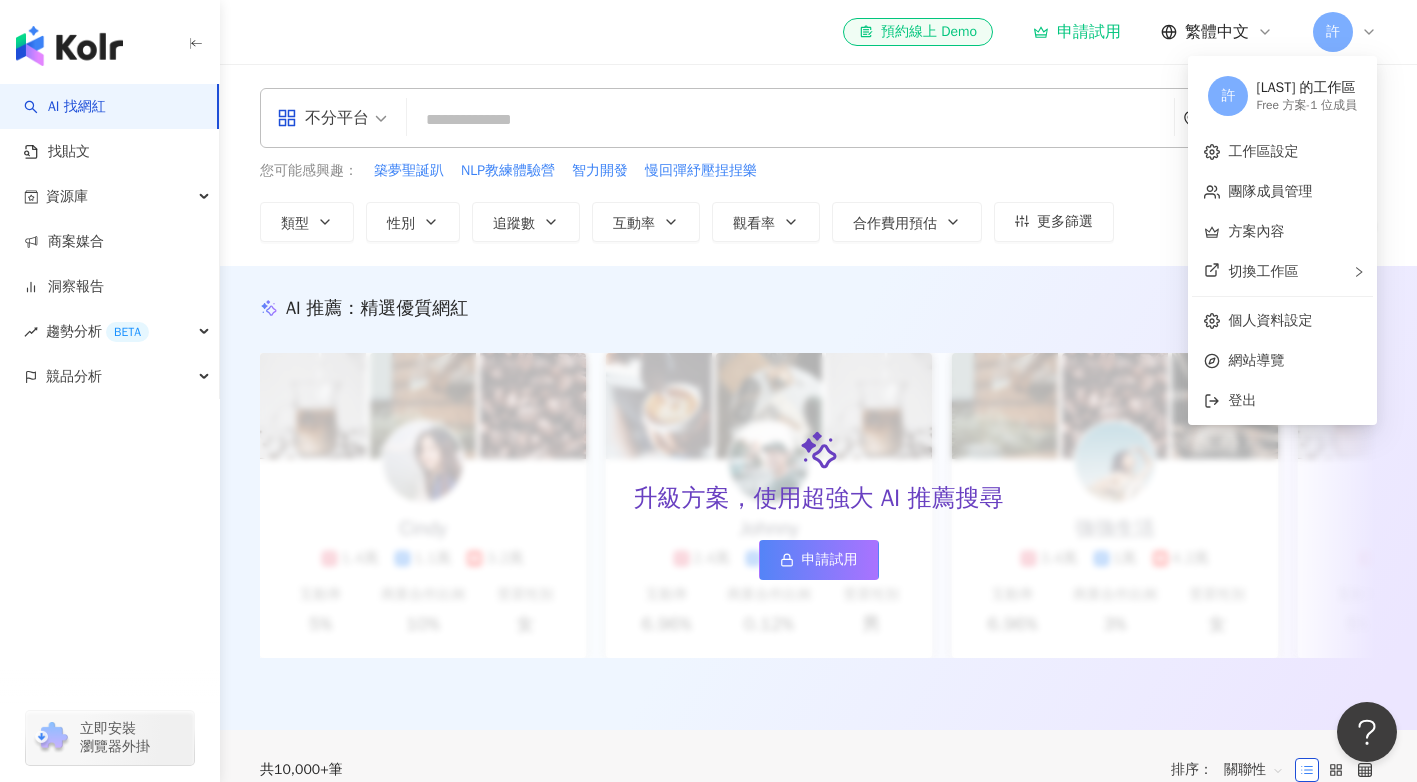 click on "許" at bounding box center (1333, 32) 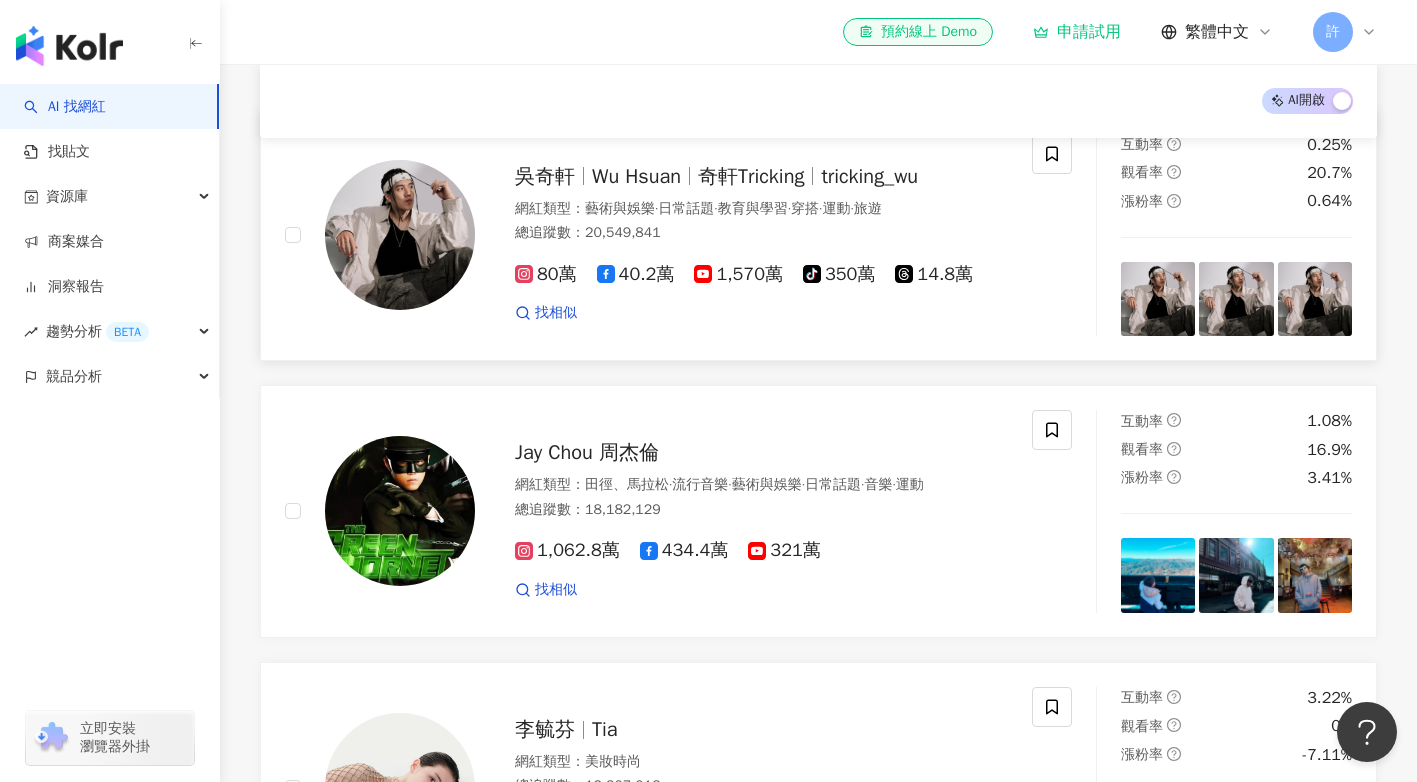 scroll, scrollTop: 1000, scrollLeft: 0, axis: vertical 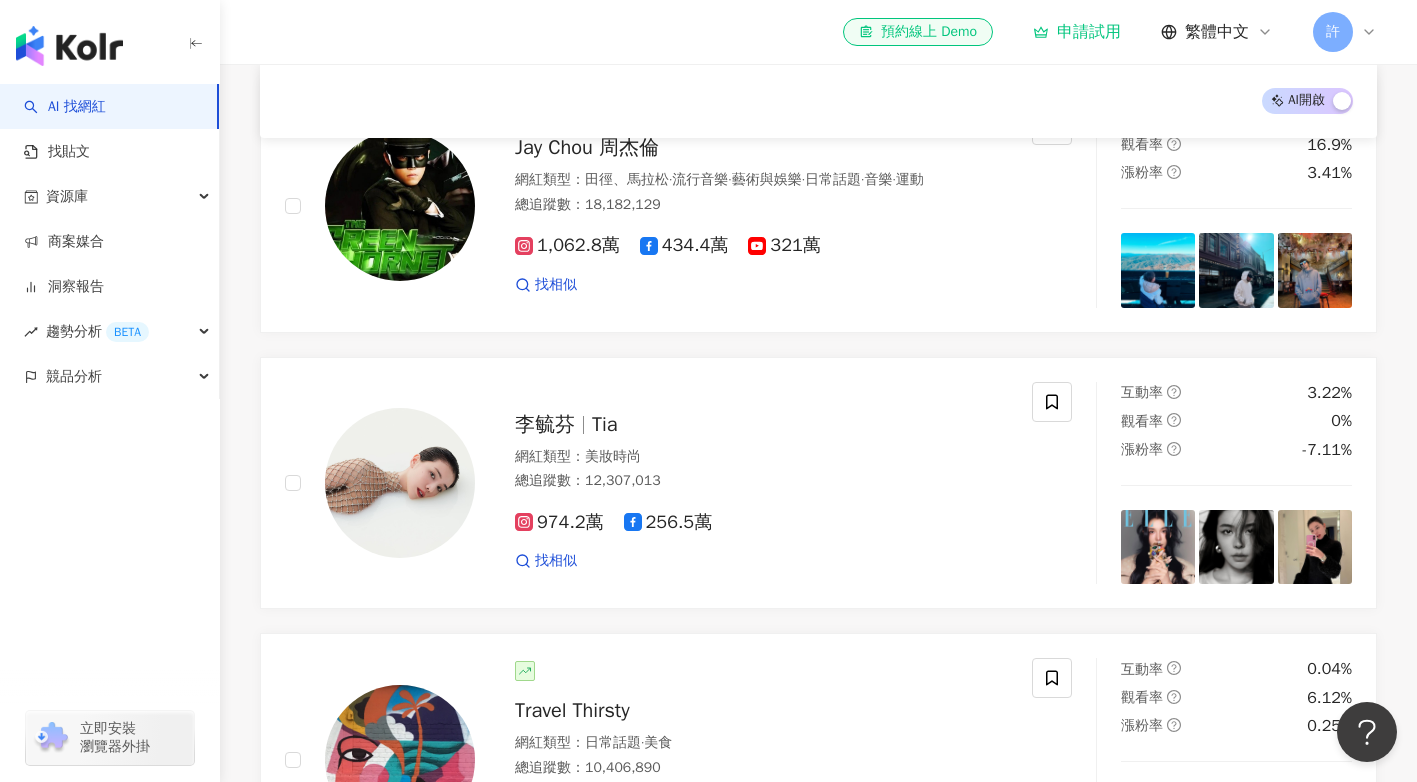 click on "AI 開啟 AI 關閉 [FIRST] [LAST] 奇軒Tricking tricking_wu 網紅類型 ： 藝術與娛樂 · 日常話題 · 教育與學習 · 穿搭 · 運動 · 旅遊 總追蹤數 ： 20,549,841 80萬 40.2萬 1,570萬 tiktok-icon 350萬 14.8萬 找相似 互動率 0.25% 觀看率 20.7% 漲粉率 0.64% [FIRST] [LAST] 網紅類型 ： 田徑、馬拉松 · 流行音樂 · 藝術與娛樂 · 日常話題 · 音樂 · 運動 總追蹤數 ： 18,182,129 1,062.8萬 434.4萬 321萬 找相似 互動率 1.08% 觀看率 16.9% 漲粉率 3.41% [FIRST] [LAST] Tia 網紅類型 ： 美妝時尚 總追蹤數 ： 12,307,013 974.2萬 256.5萬 找相似 互動率 3.22% 觀看率 0% 漲粉率 -7.11% Travel Thirsty 網紅類型 ： 日常話題 · 美食 總追蹤數 ： 10,406,890 12.5萬 214.2萬 814萬 找相似 互動率 0.04% 觀看率 6.12% 漲粉率 0.25% 找不到網紅？ 回報建立 AI 推薦 ： 猜您對提及相關關鍵字的網紅有興趣 對您有幫助嗎？ 申請試用 Cindy 總追蹤數" at bounding box center [818, 829] 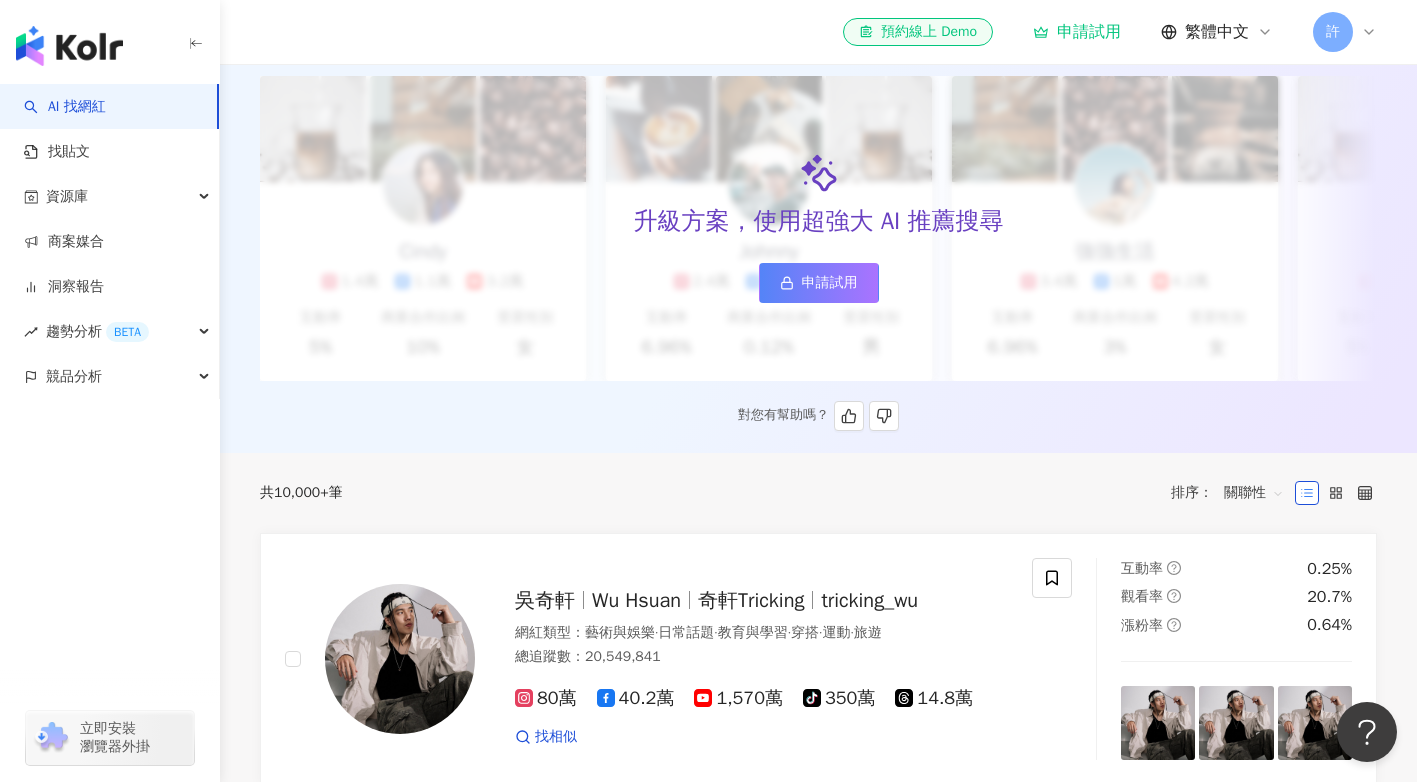 scroll, scrollTop: 0, scrollLeft: 0, axis: both 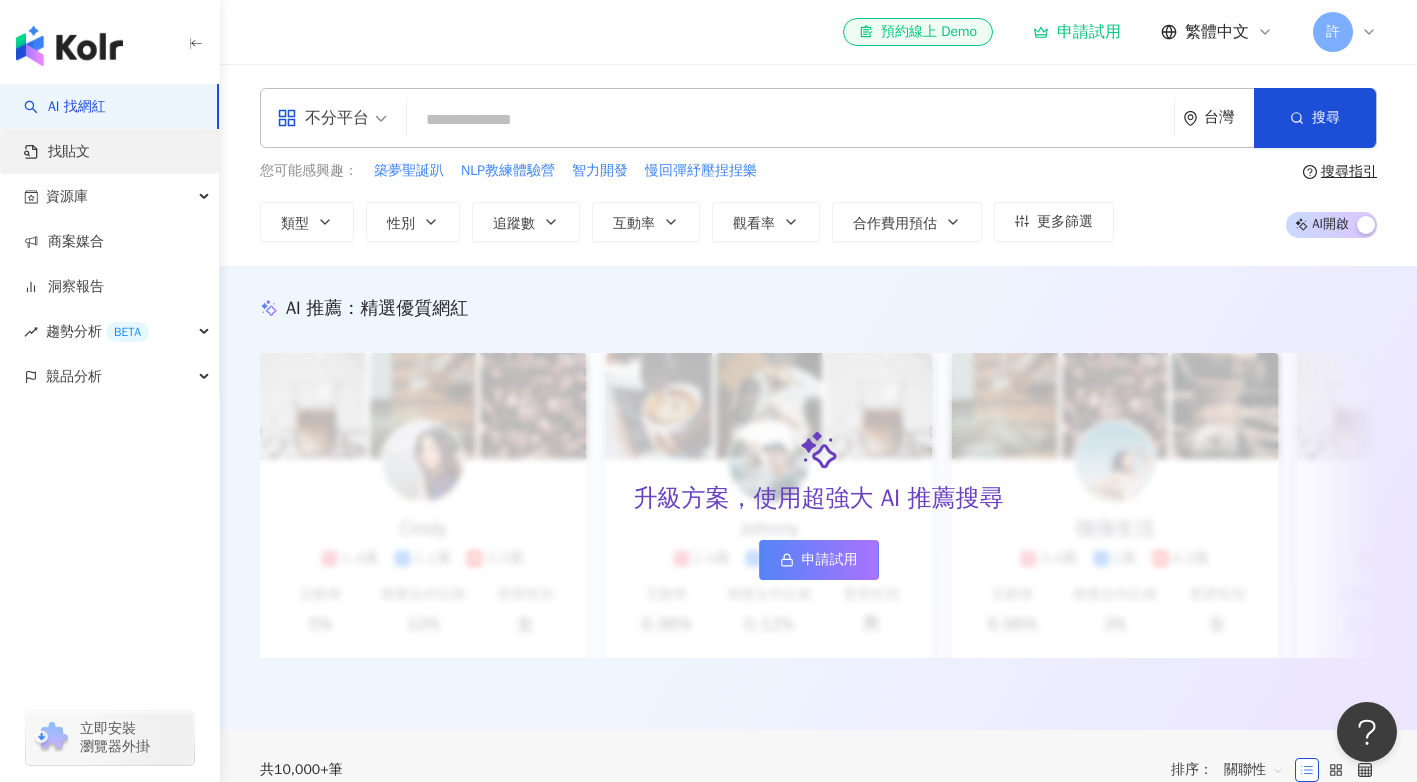 click on "找貼文" at bounding box center [57, 152] 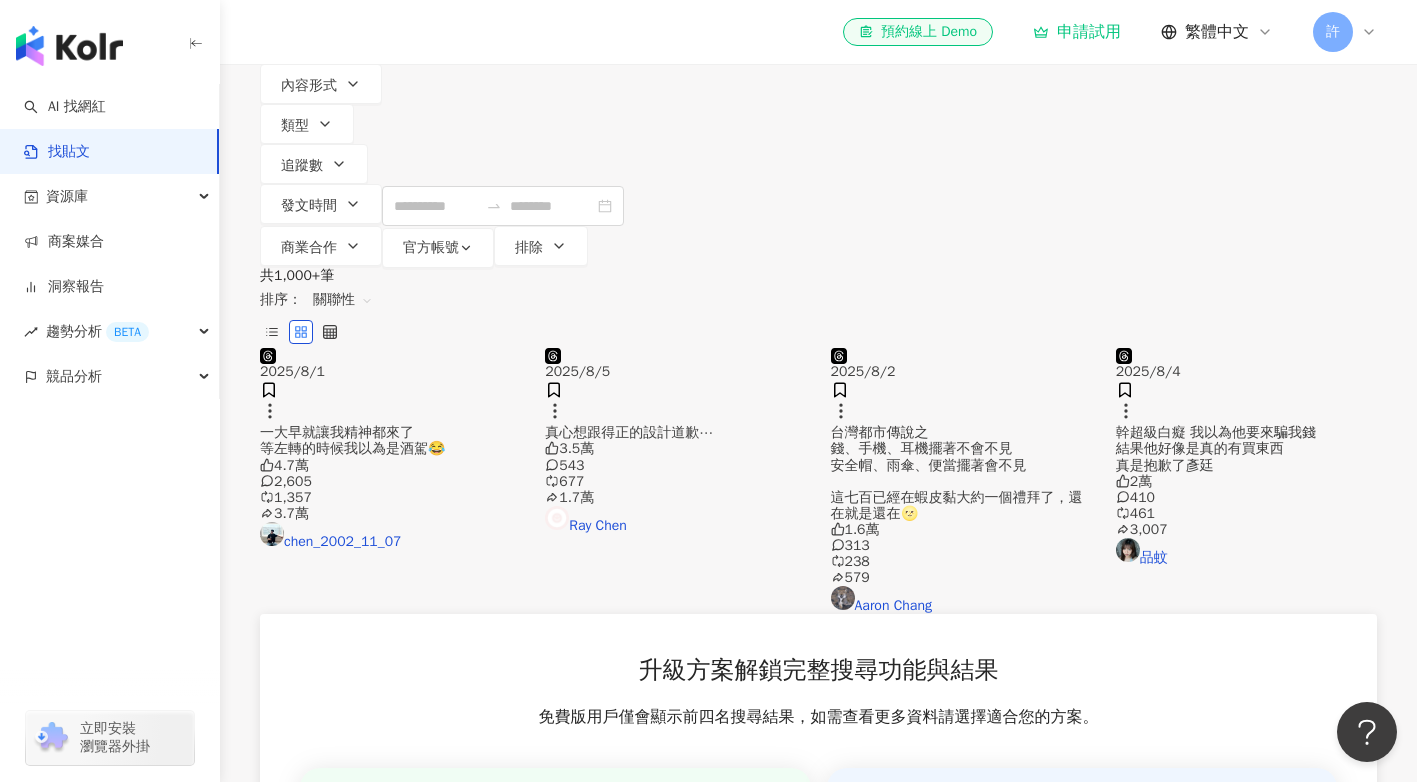 scroll, scrollTop: 100, scrollLeft: 0, axis: vertical 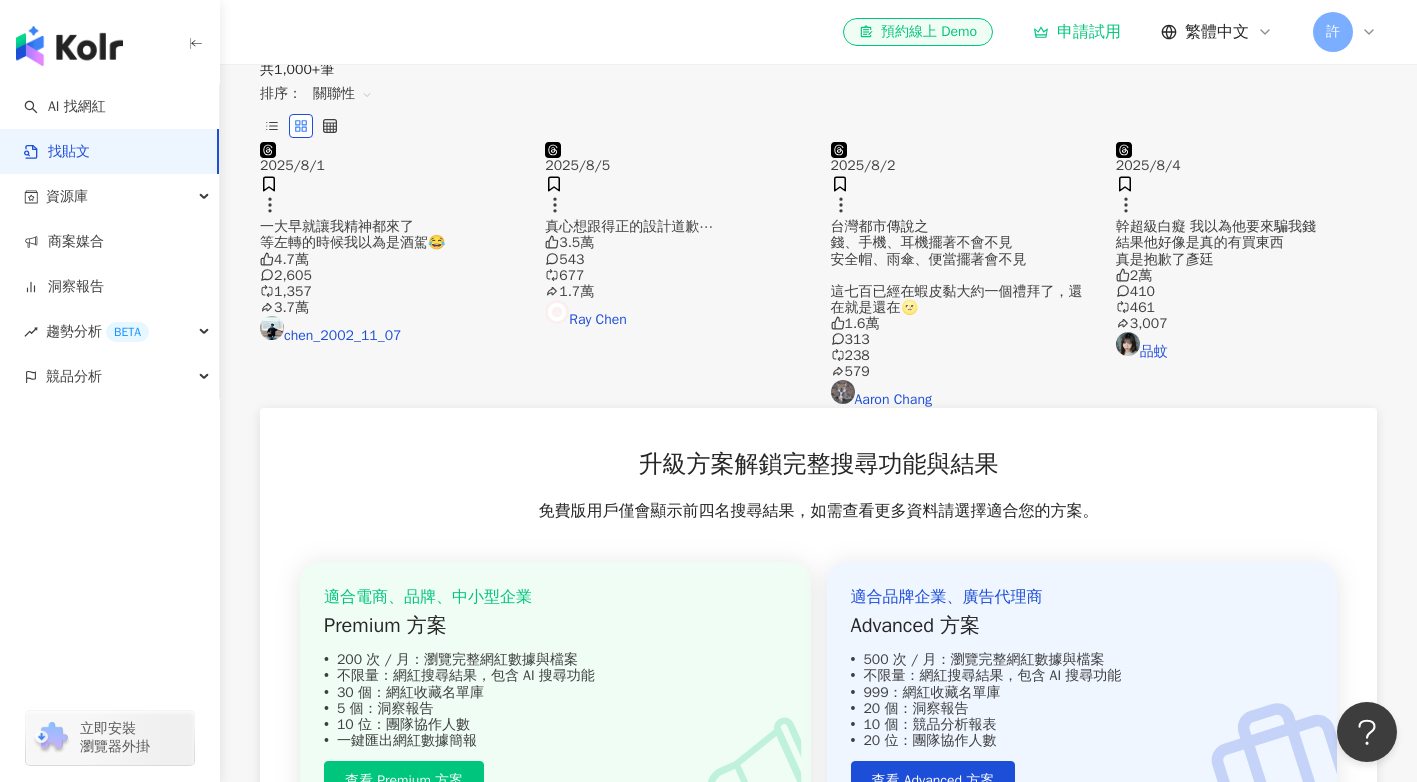 click on "1,357" at bounding box center [390, 292] 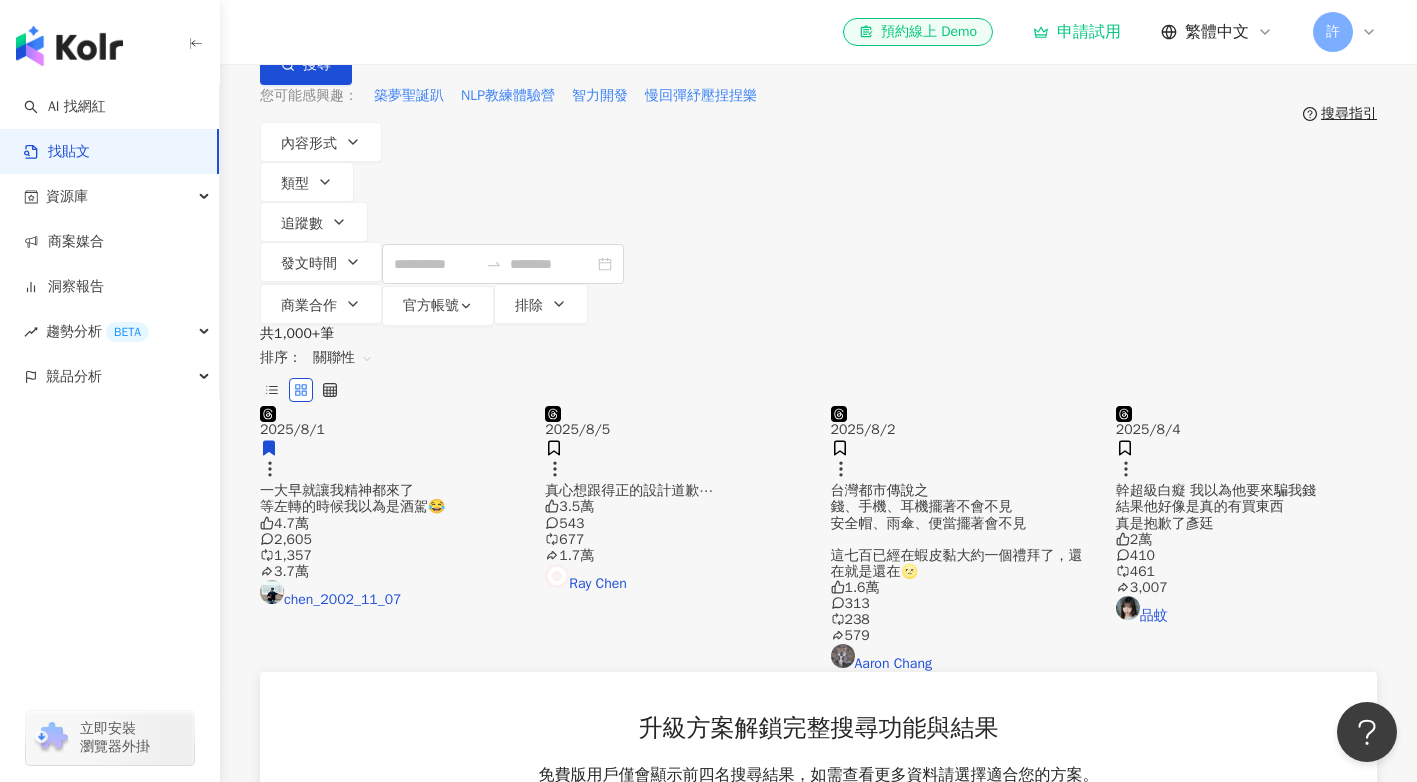 scroll, scrollTop: 42, scrollLeft: 0, axis: vertical 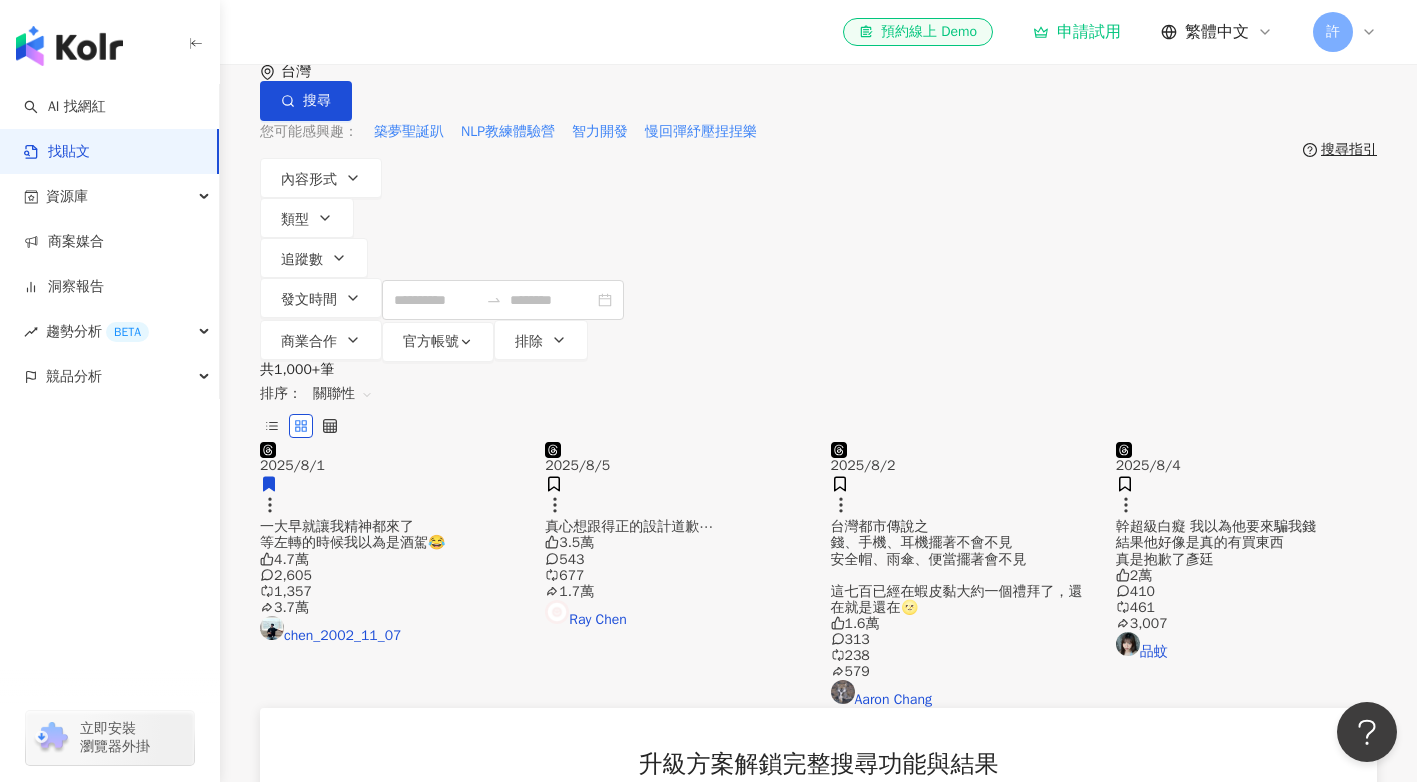 click at bounding box center (500, 44) 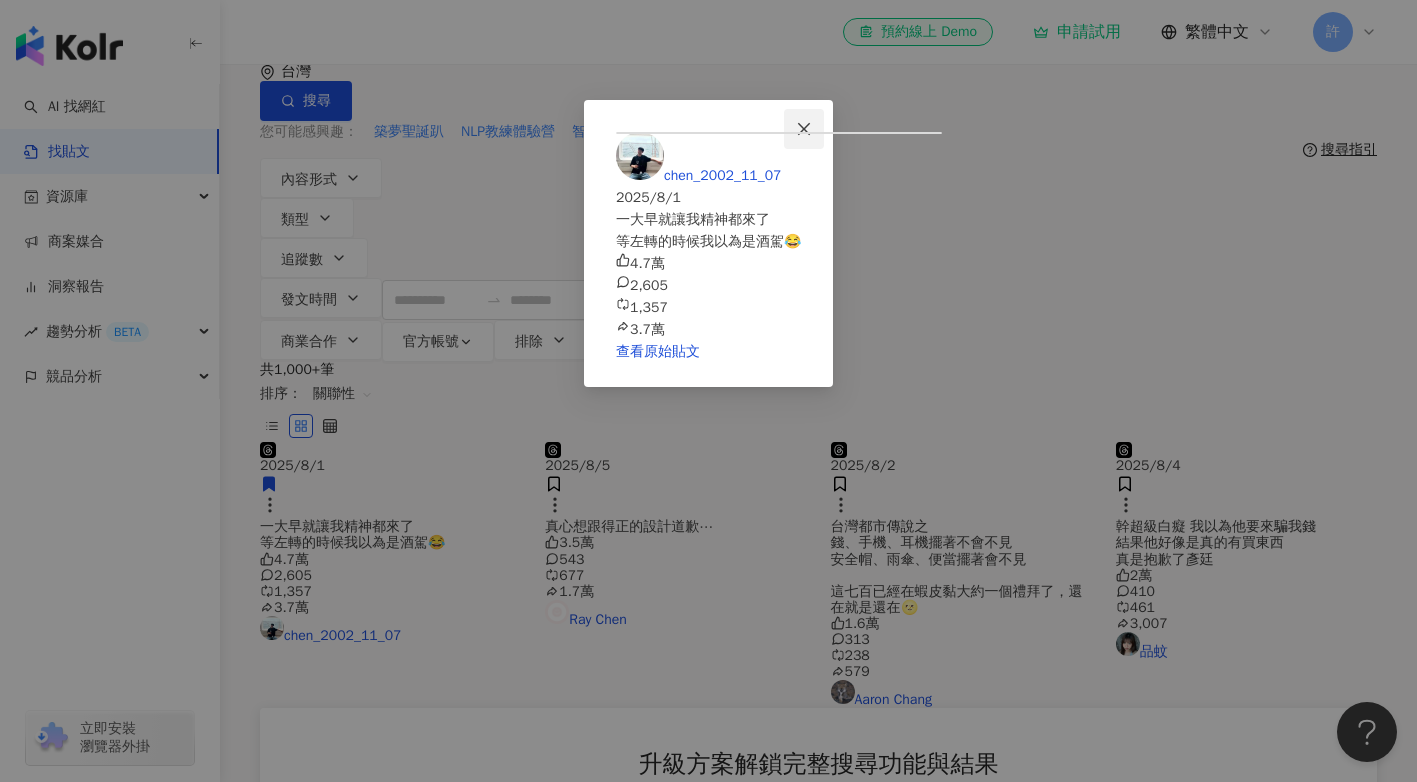 click at bounding box center [804, 129] 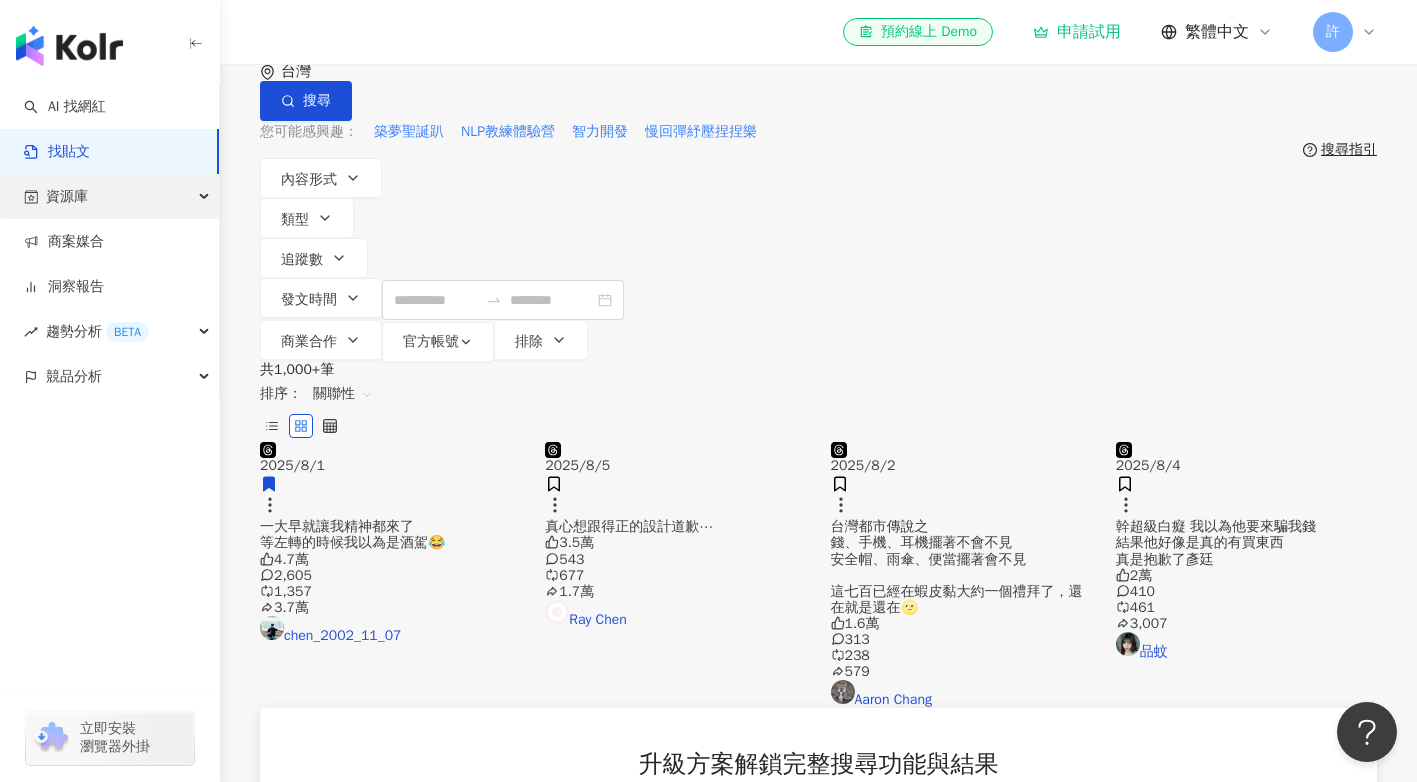 click on "資源庫" at bounding box center [109, 196] 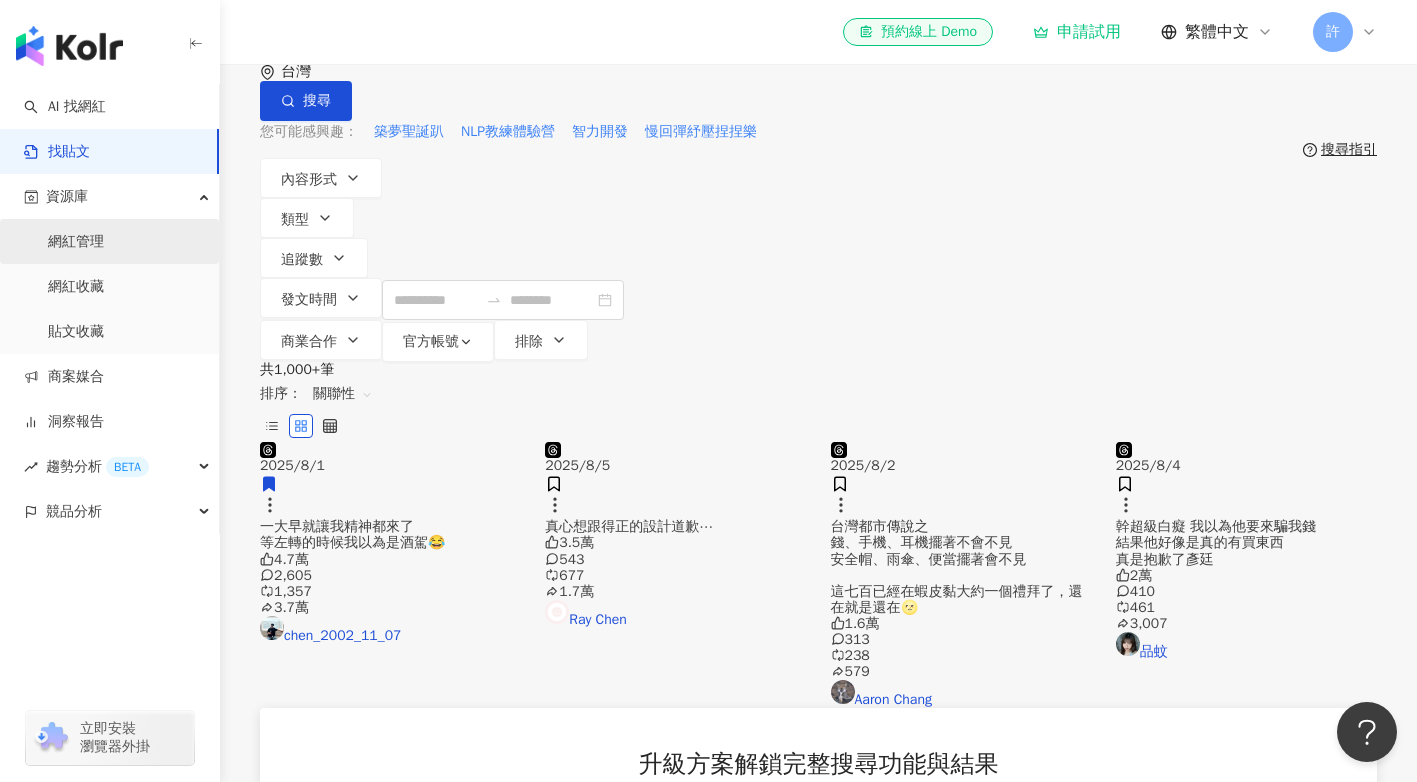 click on "網紅管理" at bounding box center (76, 242) 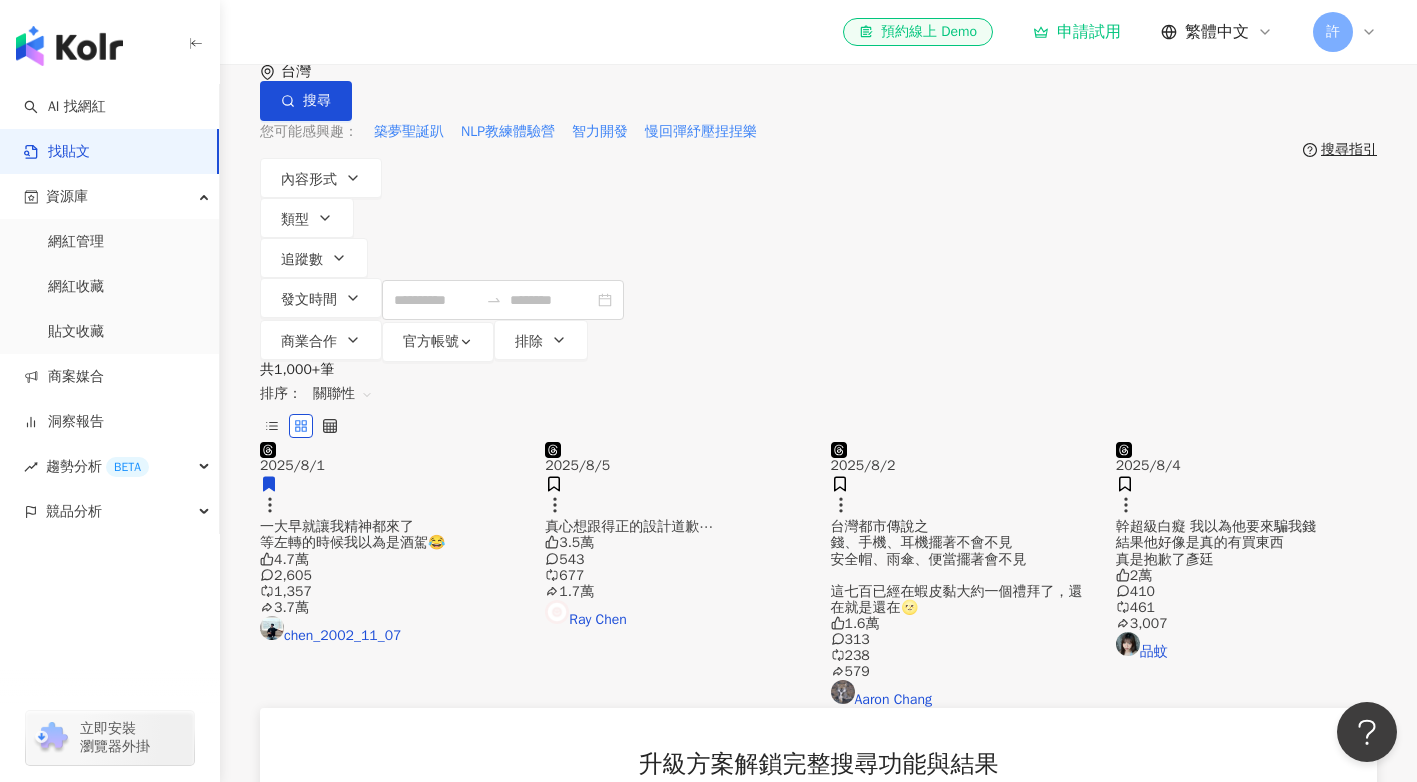 scroll, scrollTop: 0, scrollLeft: 0, axis: both 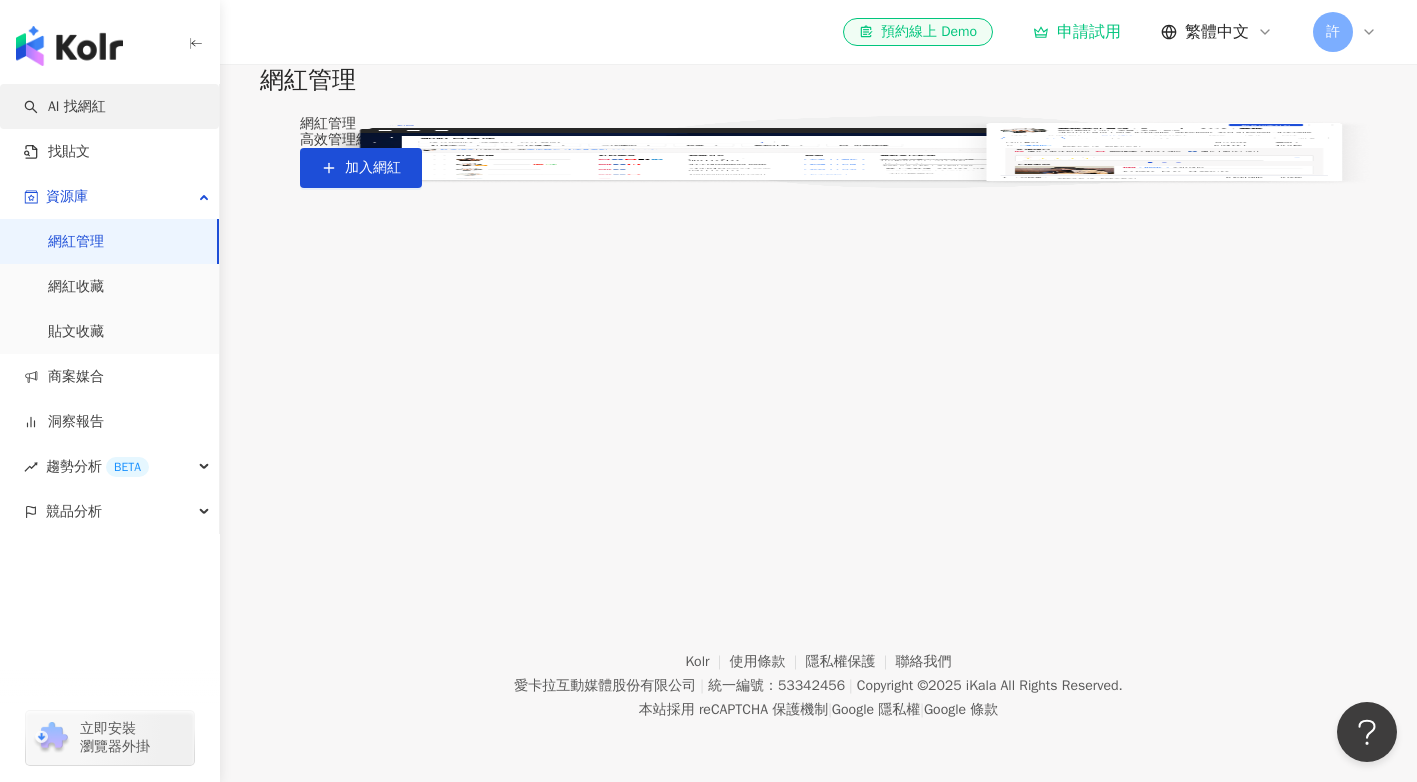 click on "AI 找網紅" at bounding box center (65, 107) 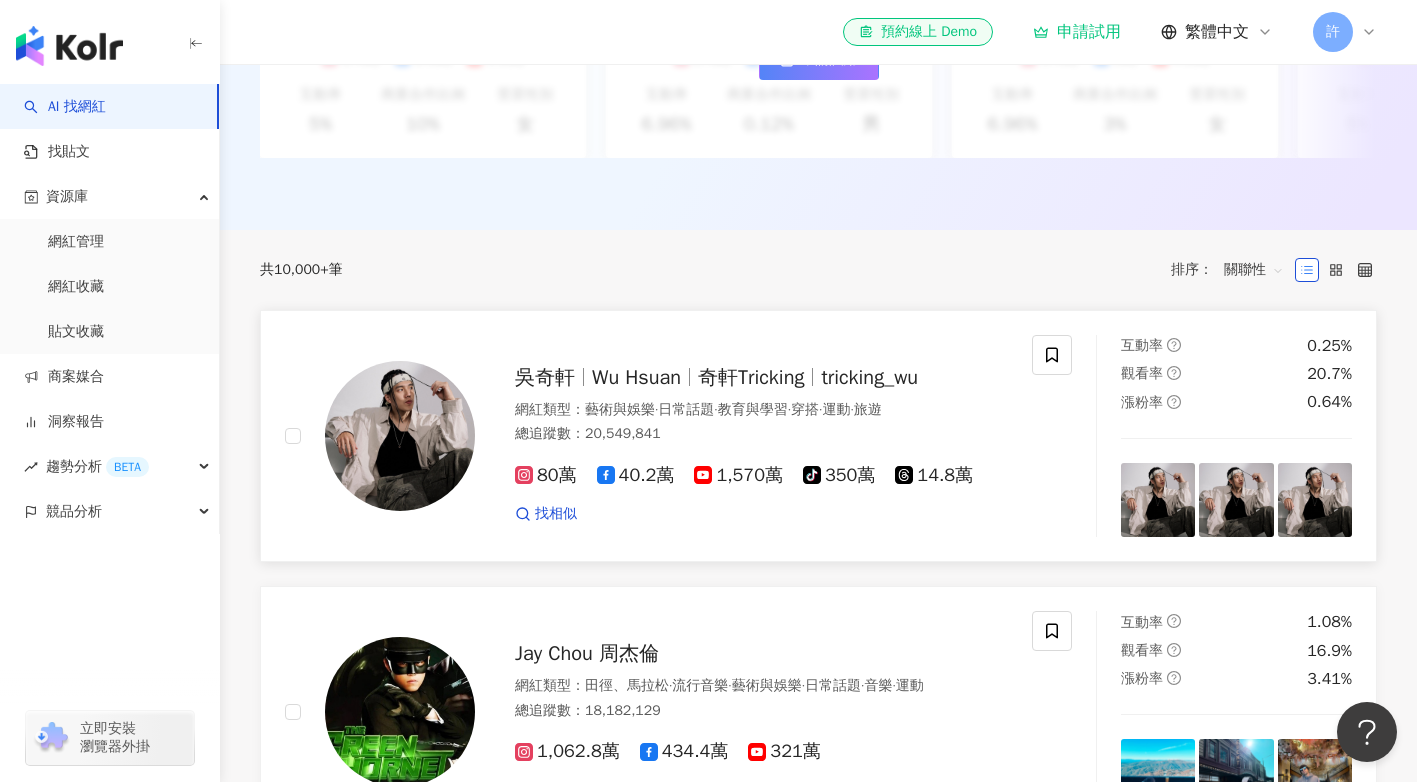 scroll, scrollTop: 501, scrollLeft: 0, axis: vertical 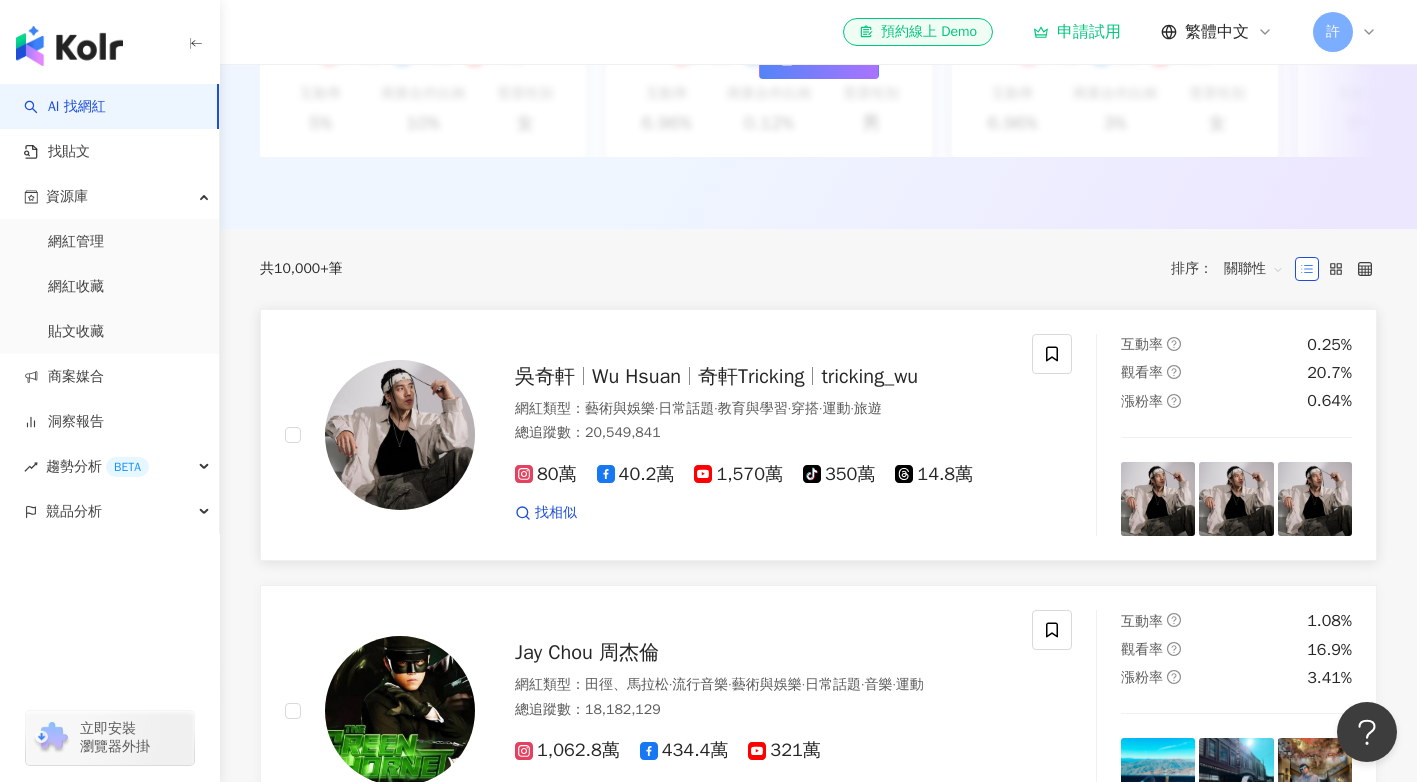 click on "奇軒Tricking" at bounding box center [751, 376] 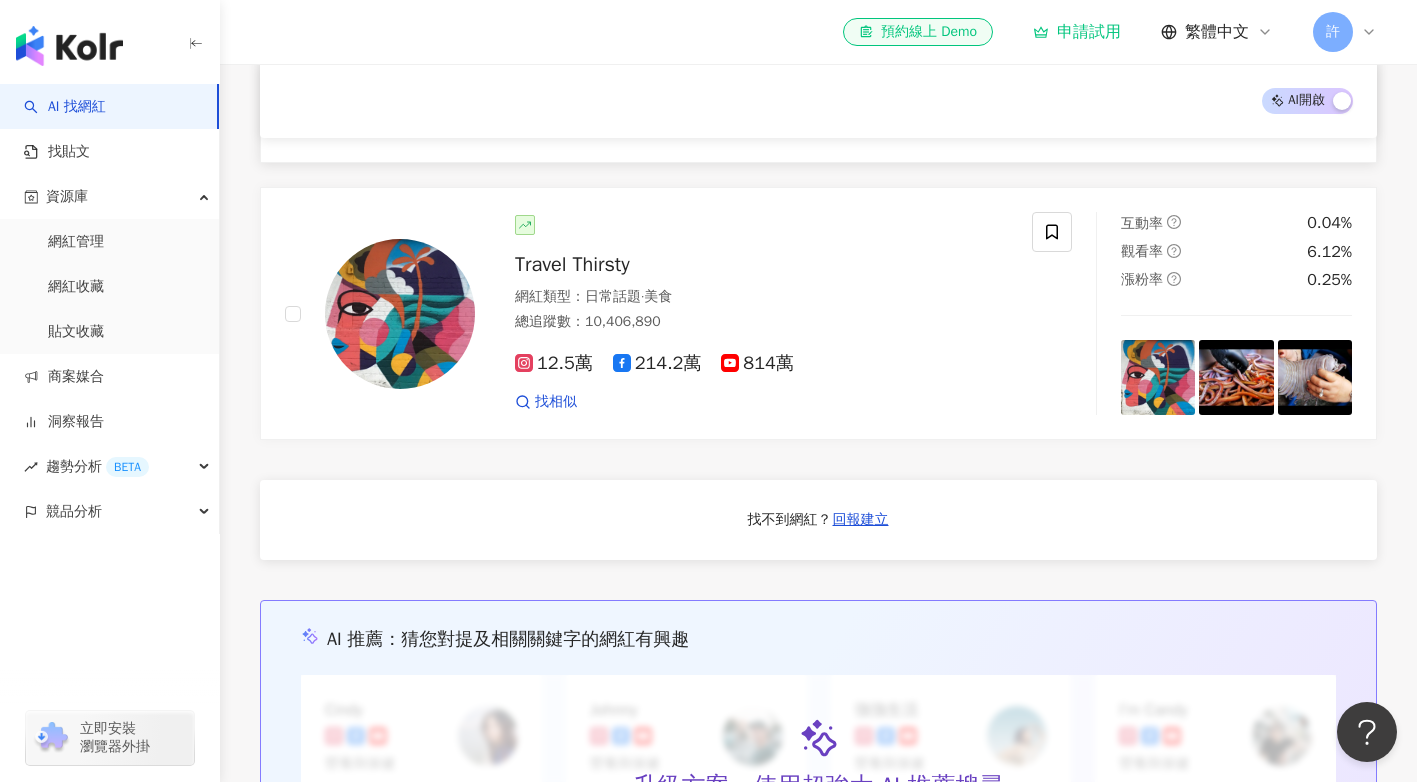 scroll, scrollTop: 1701, scrollLeft: 0, axis: vertical 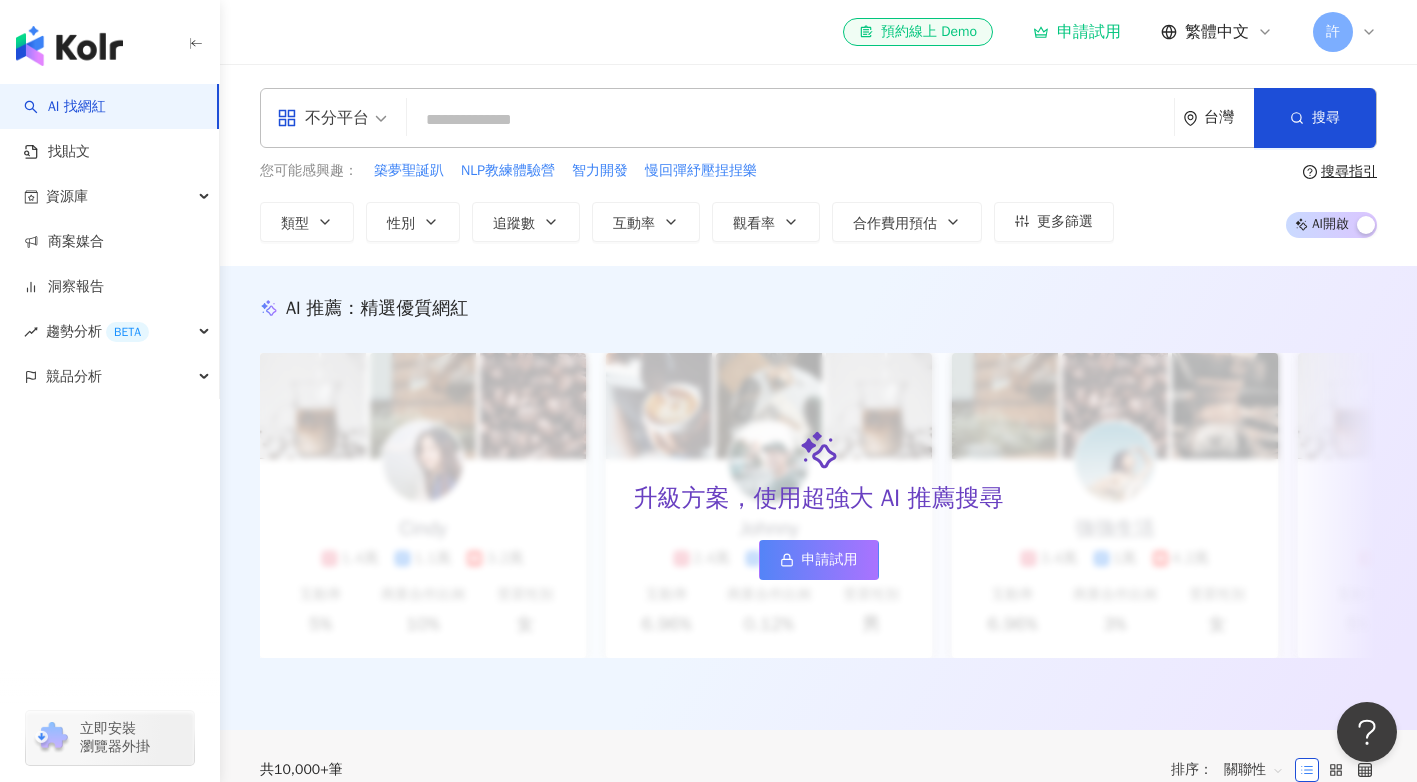 click at bounding box center (790, 120) 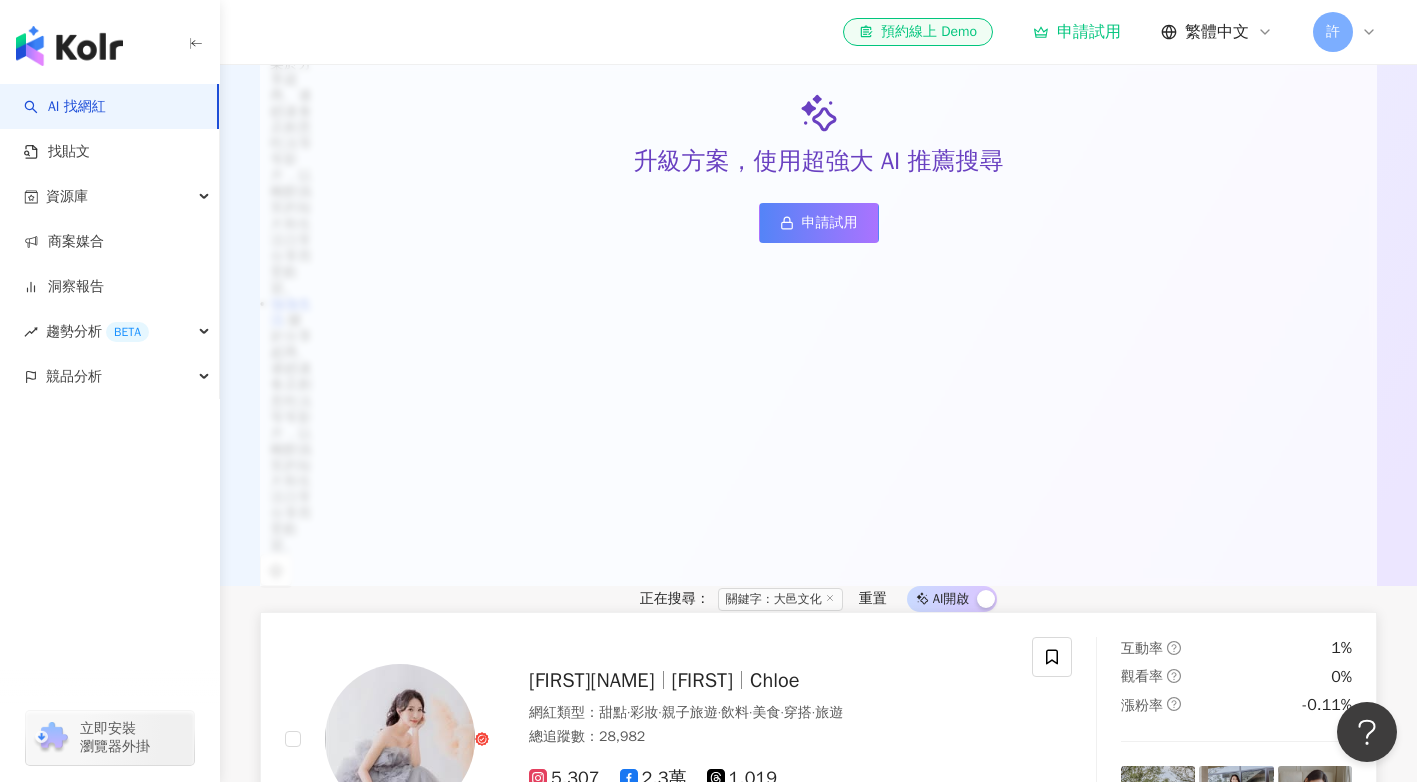scroll, scrollTop: 500, scrollLeft: 0, axis: vertical 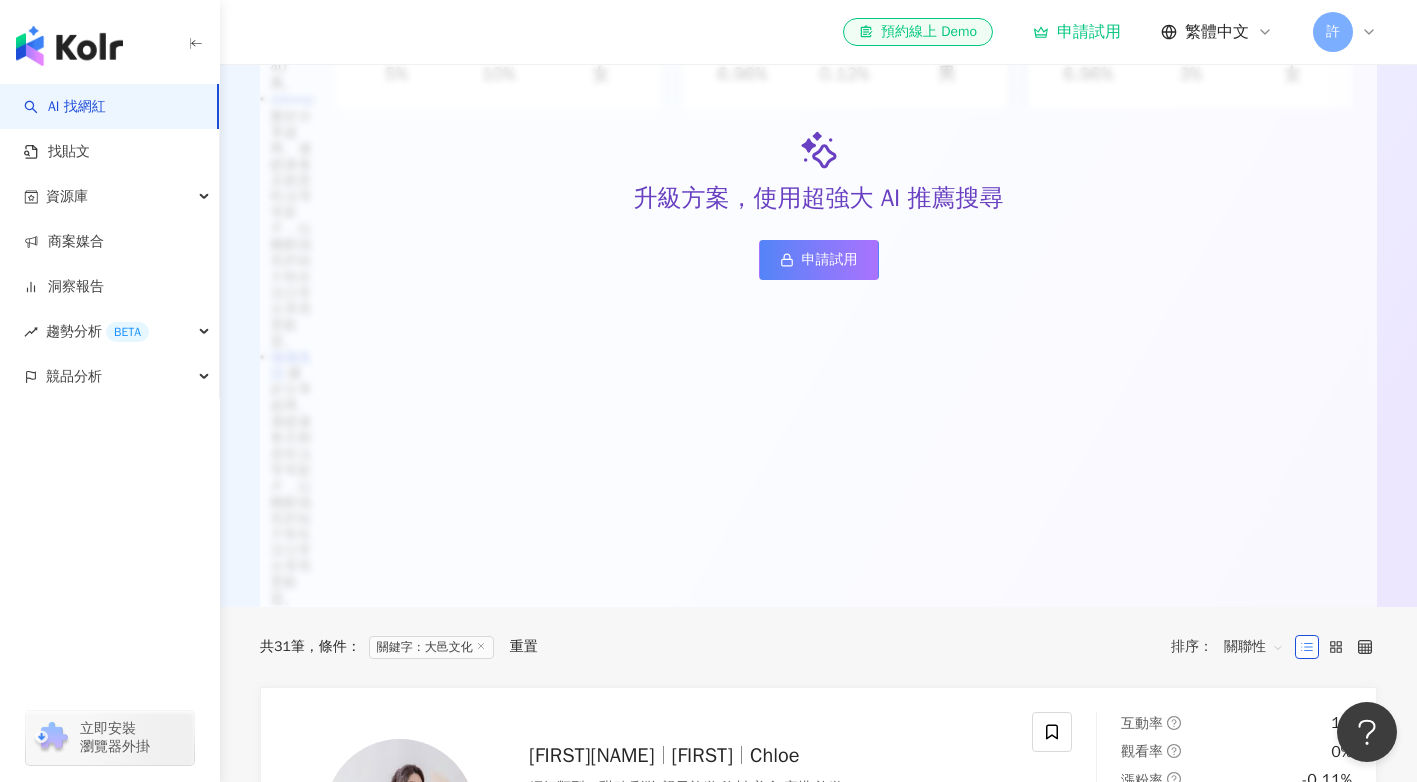 click on "關聯性" at bounding box center (1254, 647) 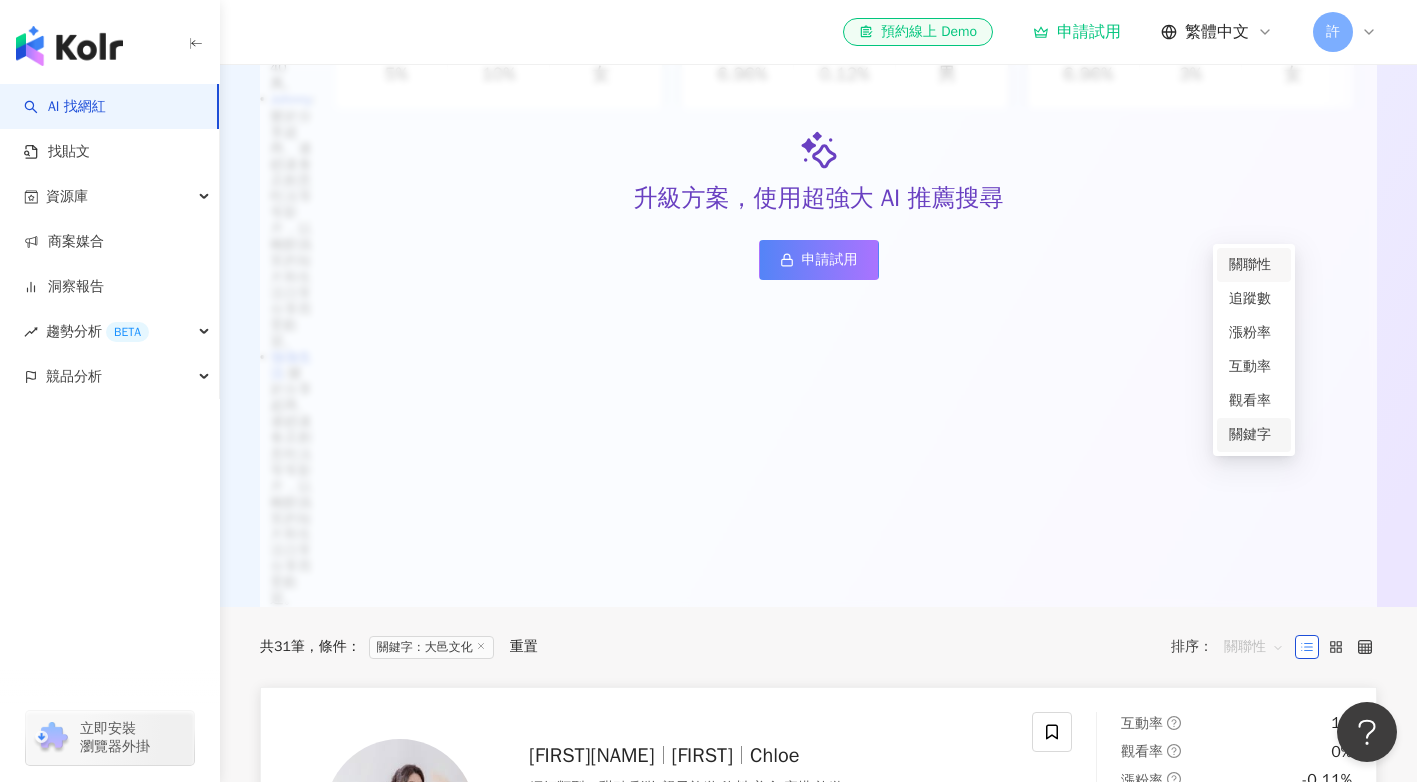 click on "關鍵字" at bounding box center (1254, 435) 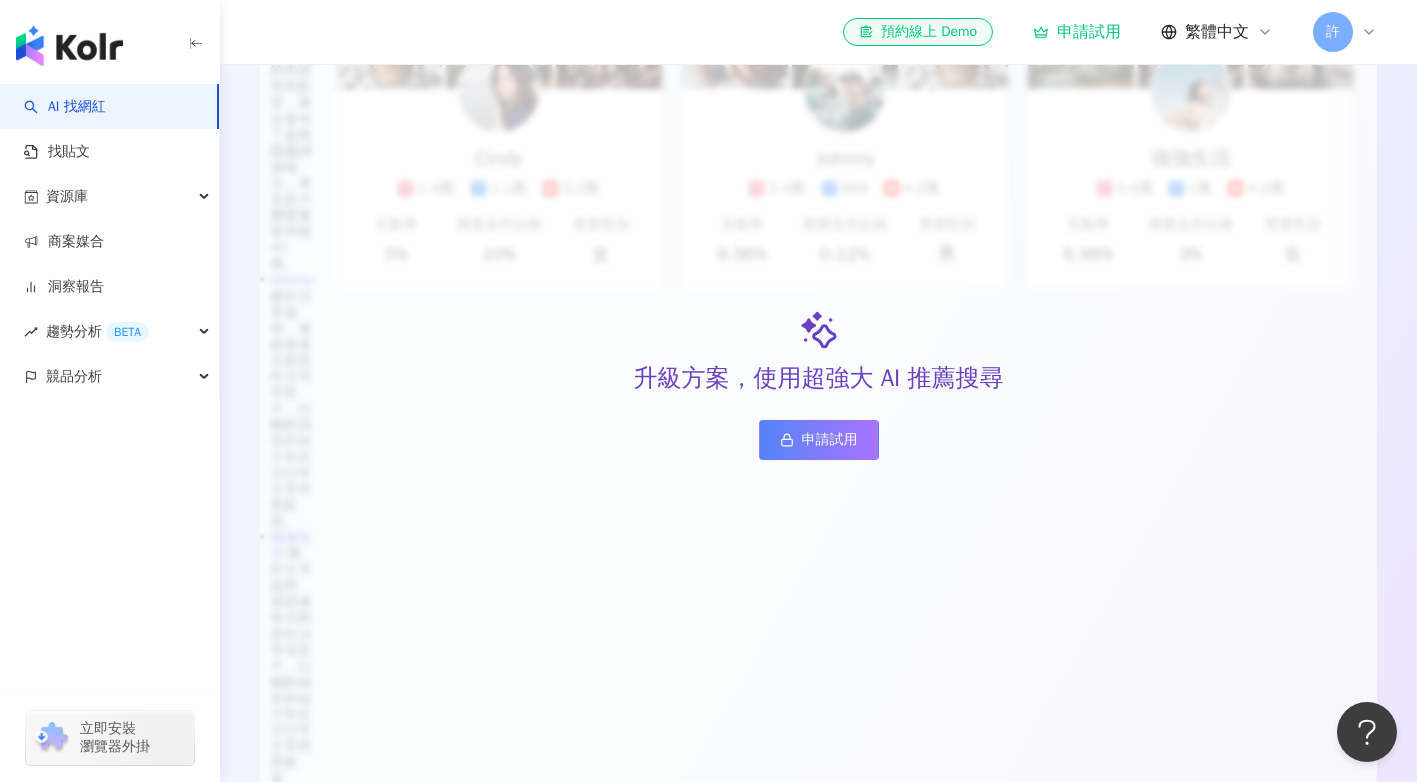 scroll, scrollTop: 300, scrollLeft: 0, axis: vertical 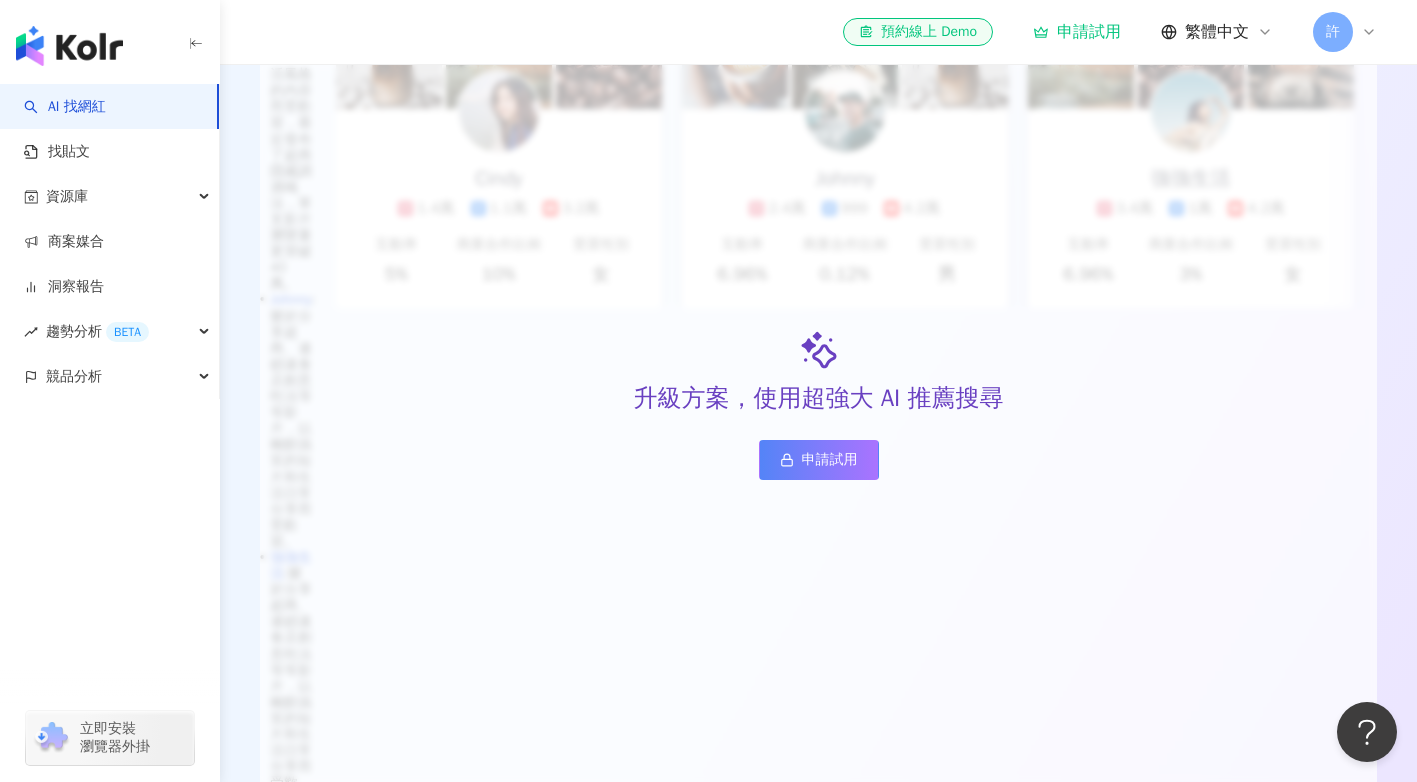 click on "關鍵字" at bounding box center (1254, 847) 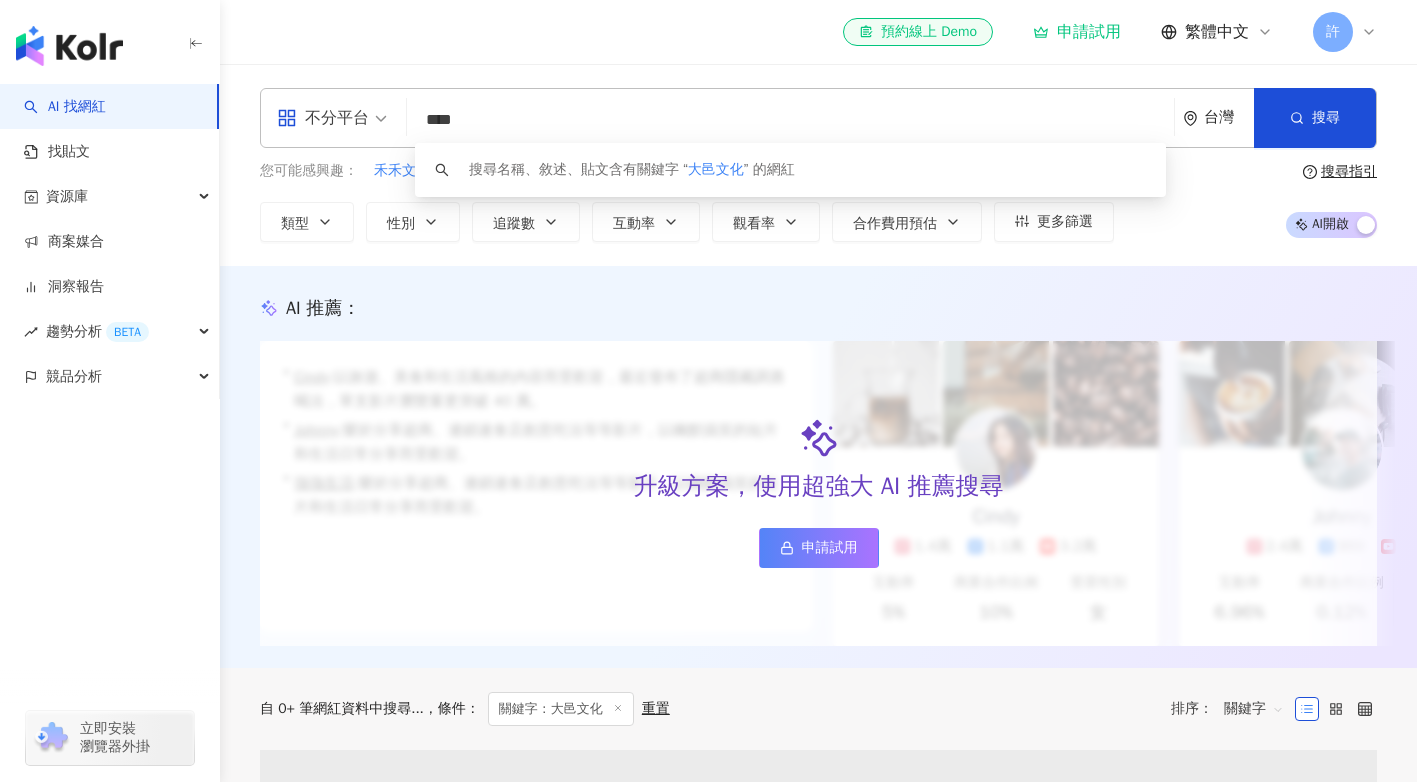 scroll, scrollTop: 0, scrollLeft: 0, axis: both 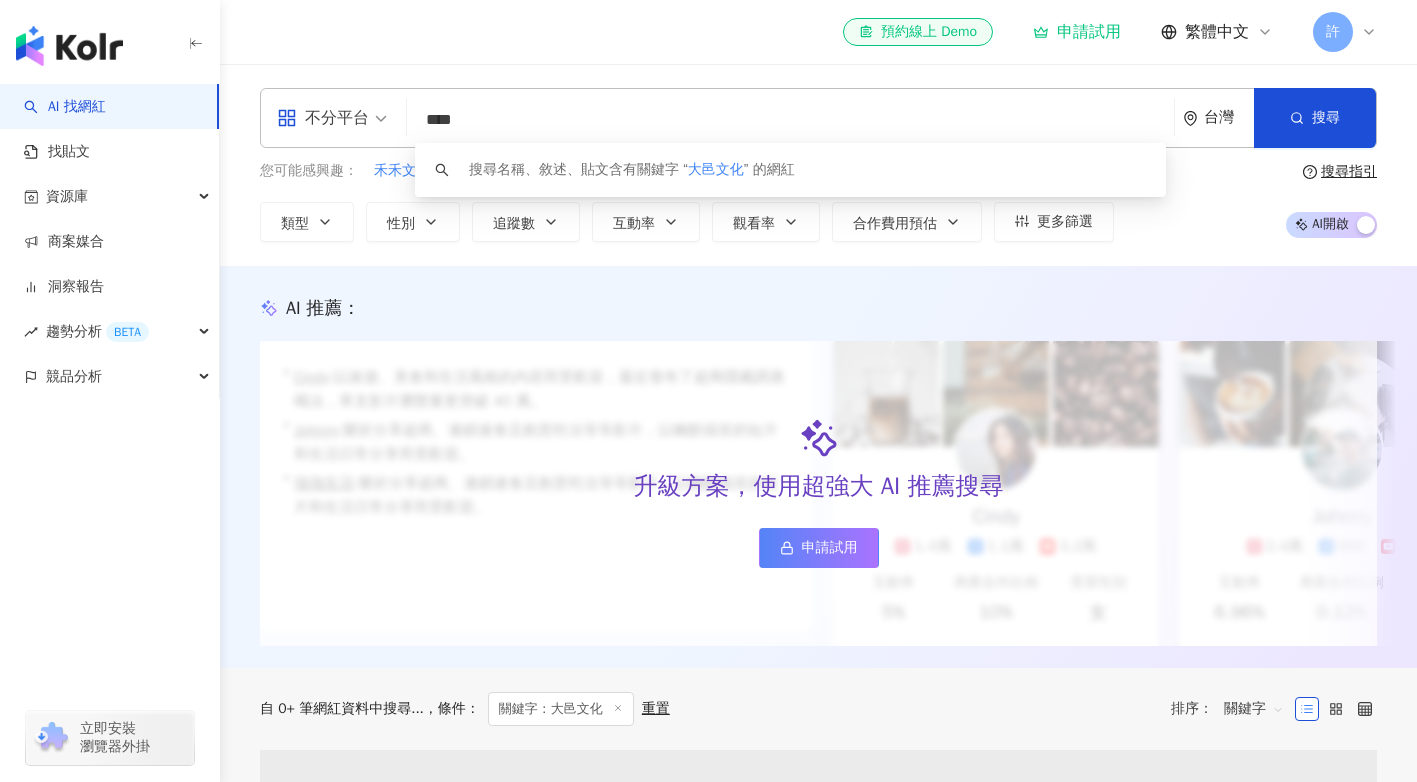 click at bounding box center (69, 46) 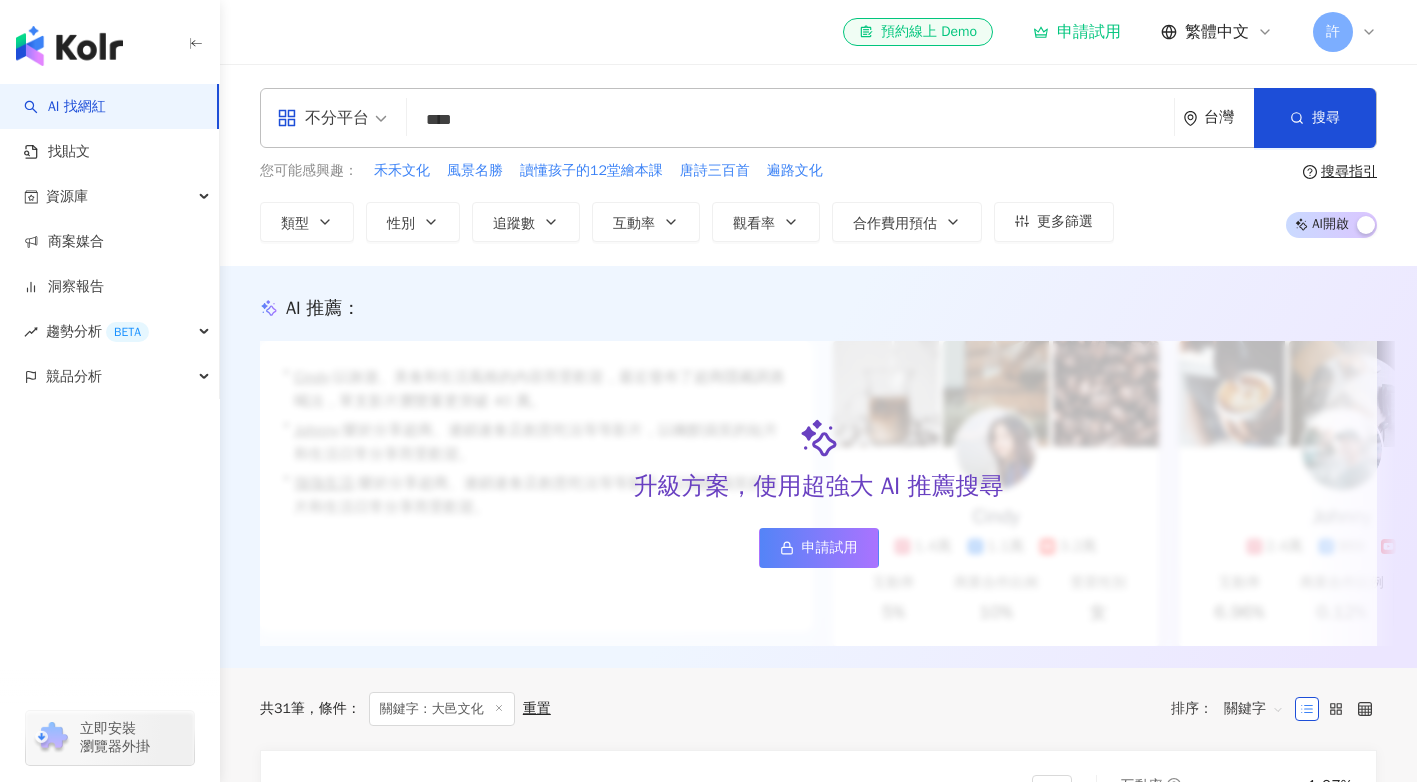 scroll, scrollTop: 0, scrollLeft: 0, axis: both 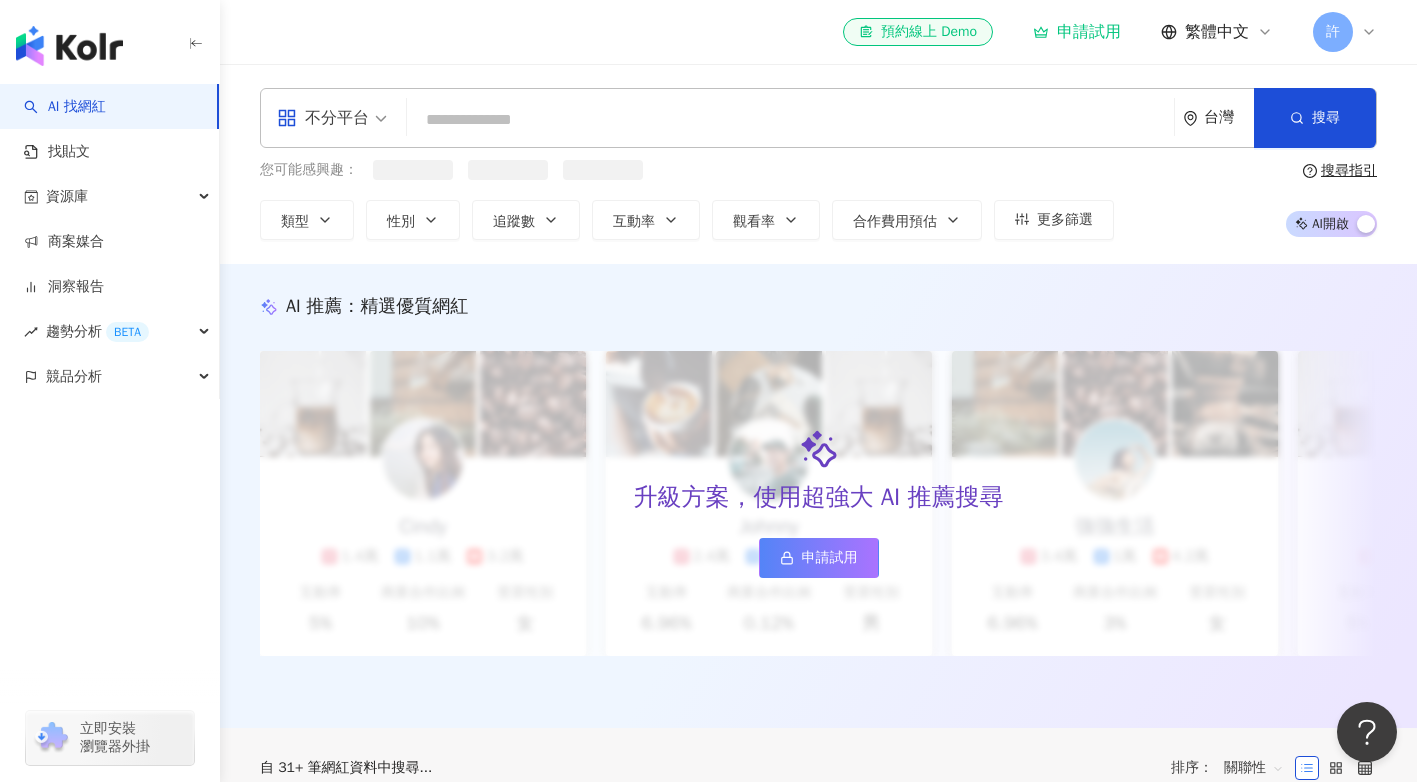 type 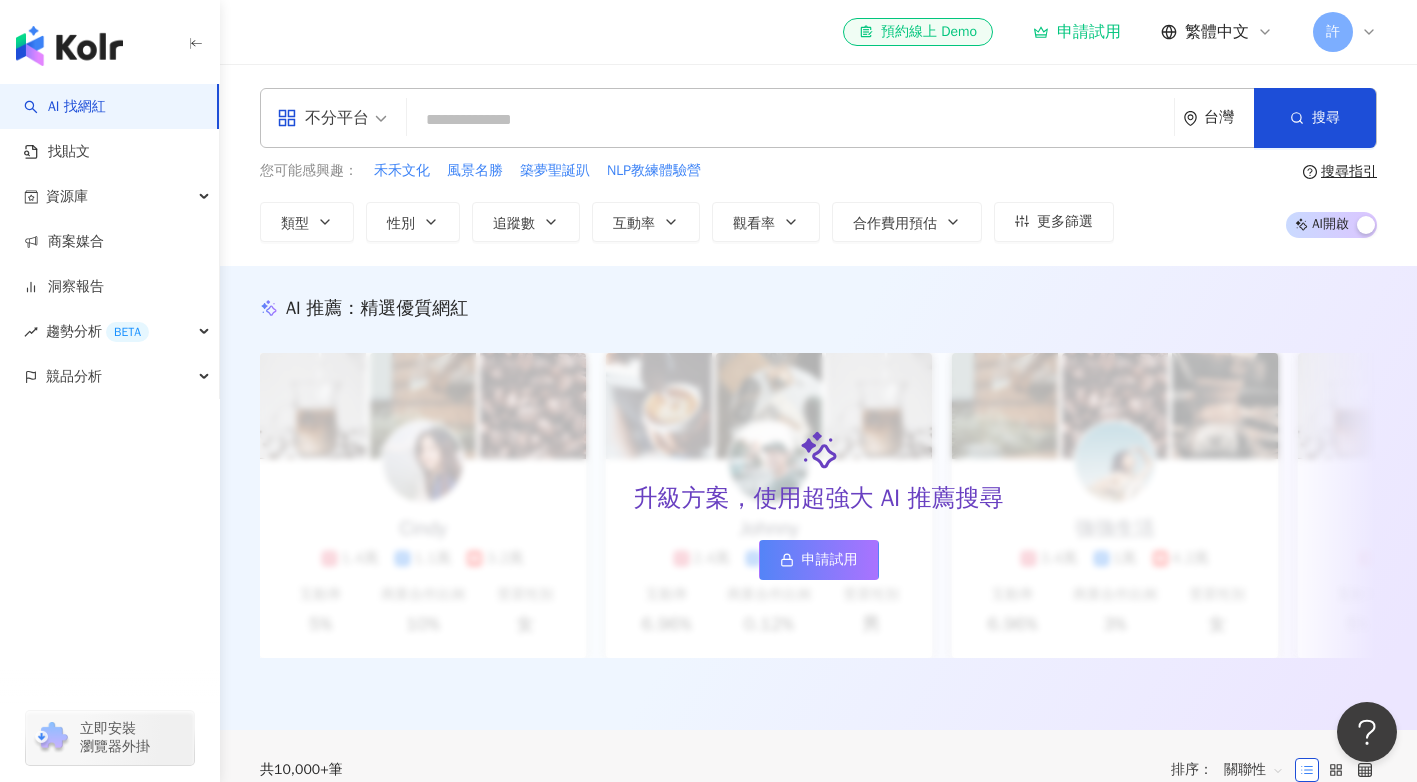 click on "您可能感興趣： 禾禾文化  風景名勝  築夢聖誕趴  NLP教練體驗營  類型 性別 追蹤數 互動率 觀看率 合作費用預估  更多篩選 搜尋指引 AI  開啟 AI  關閉" at bounding box center (818, 201) 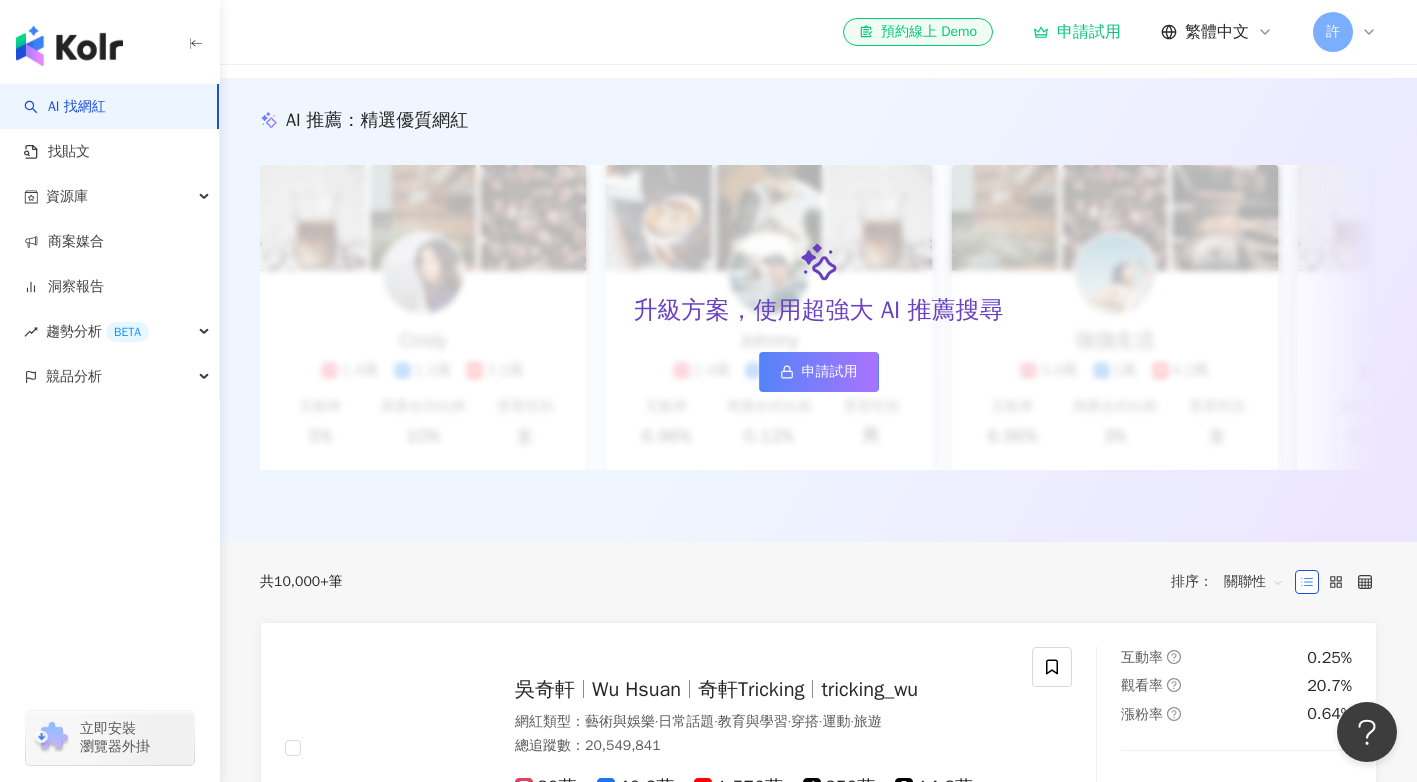 scroll, scrollTop: 600, scrollLeft: 0, axis: vertical 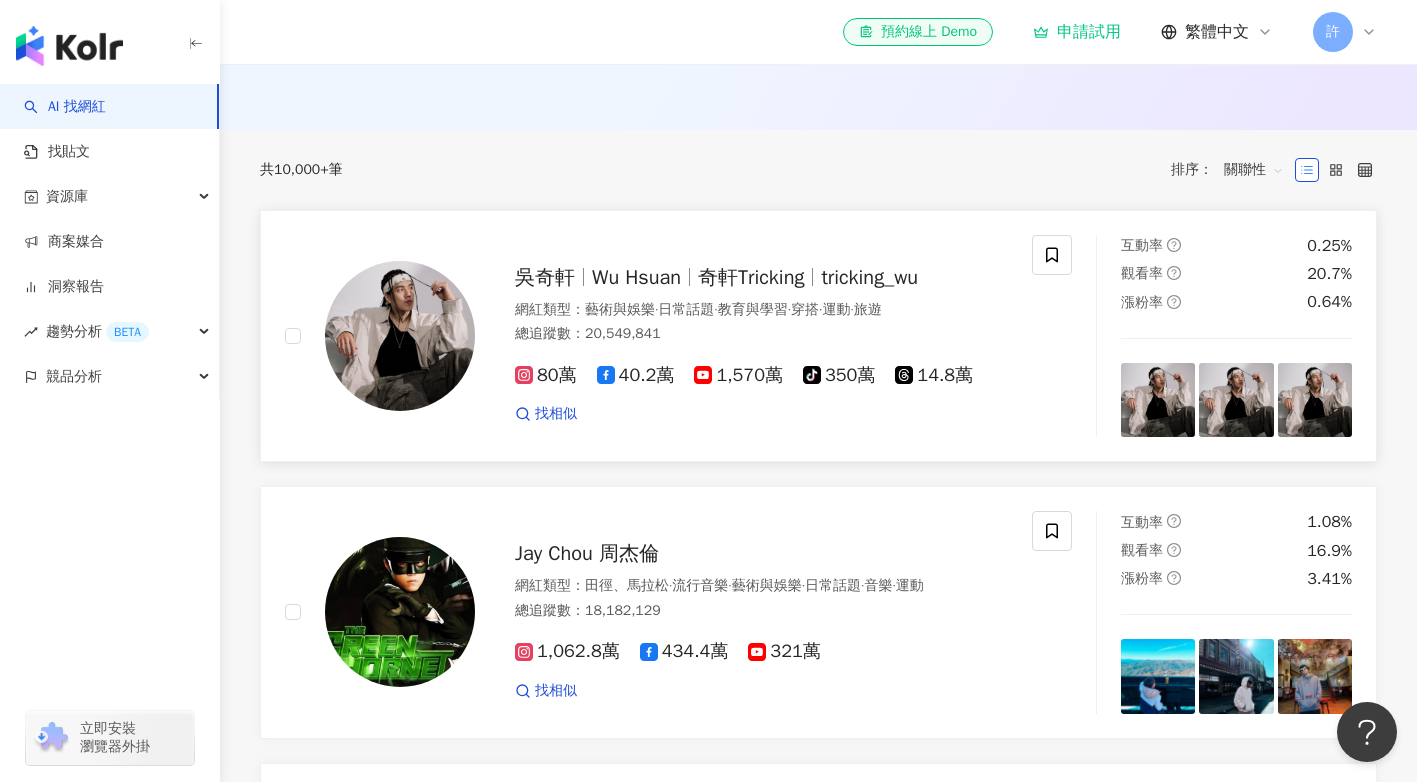 click on "[FIRST] [LAST] 奇軒Tricking tricking_wu 網紅類型 ： 藝術與娛樂  ·  日常話題  ·  教育與學習  ·  穿搭  ·  運動  ·  旅遊 總追蹤數 ： 20,549,841 80萬 40.2萬 1,570萬 tiktok-icon 350萬 14.8萬 找相似 互動率 0.25% 觀看率 20.7% 漲粉率 0.64%" at bounding box center (818, 336) 